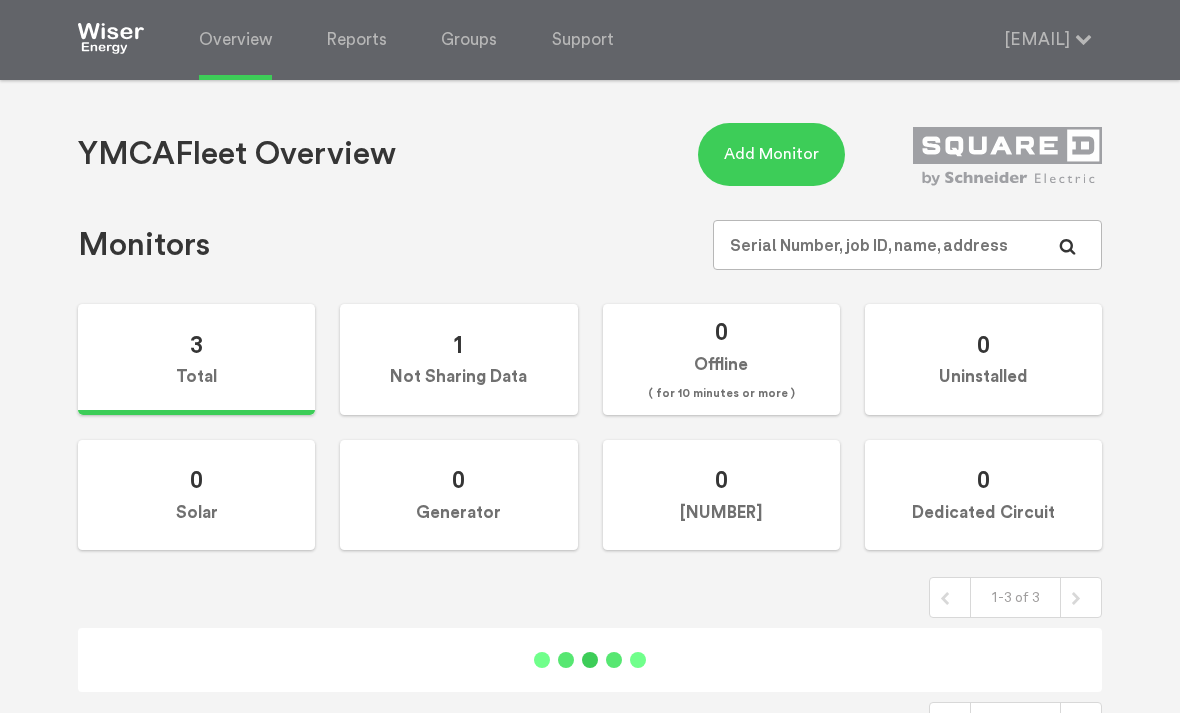 scroll, scrollTop: 0, scrollLeft: 0, axis: both 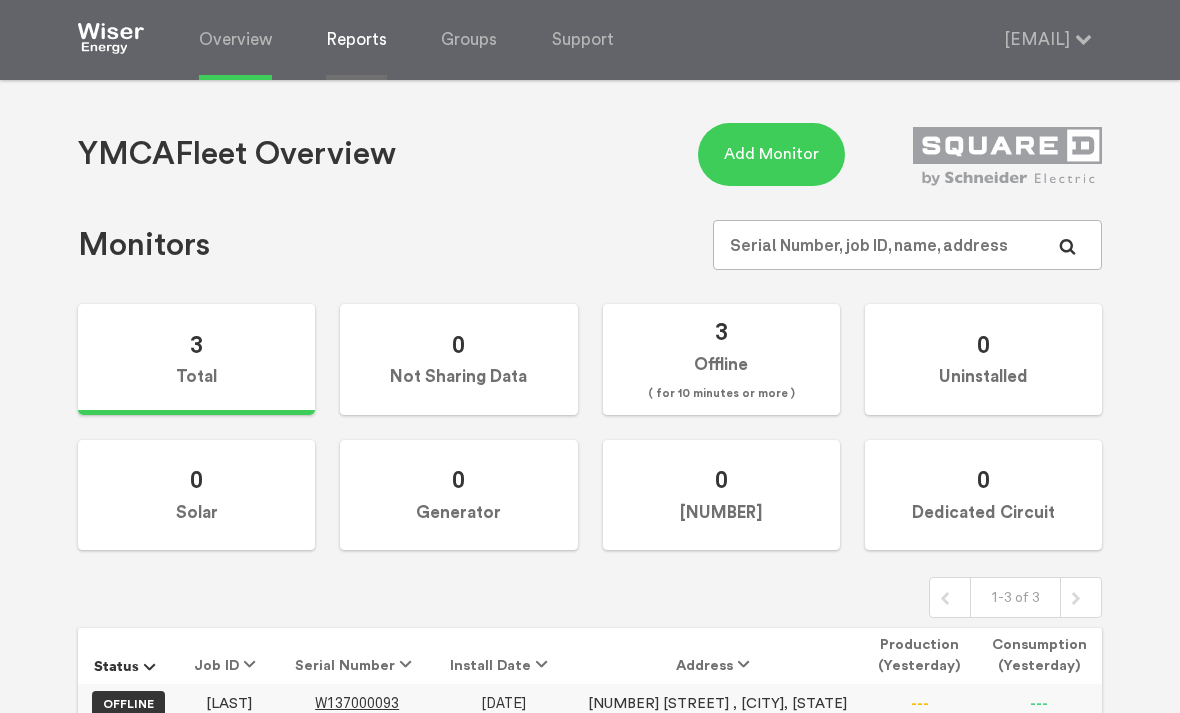 click on "Reports" at bounding box center [356, 40] 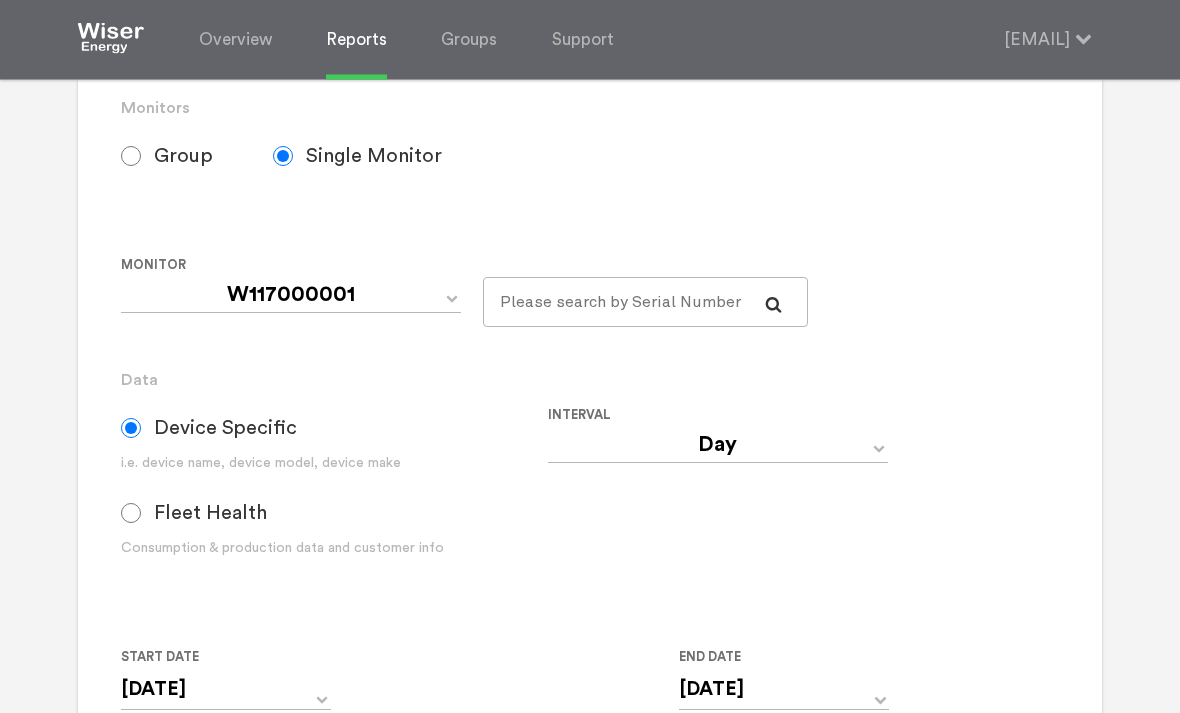 scroll, scrollTop: 257, scrollLeft: 0, axis: vertical 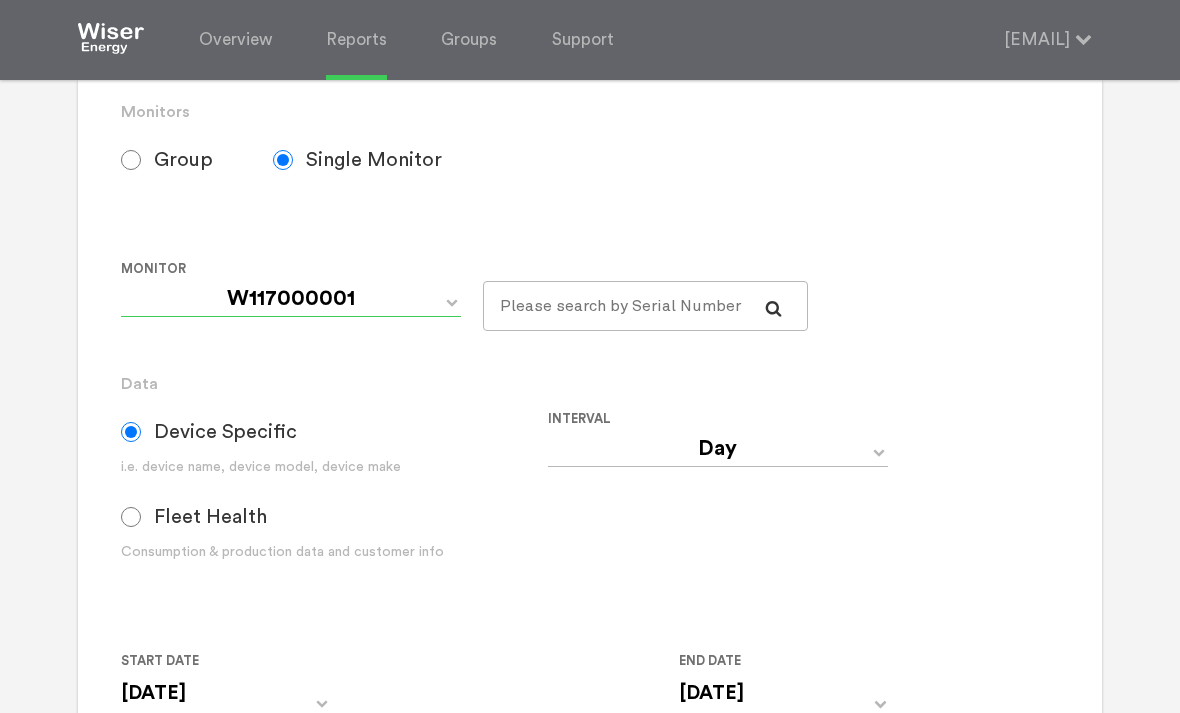 click on "[SERIAL] [SERIAL] [SERIAL]" at bounding box center (291, 299) 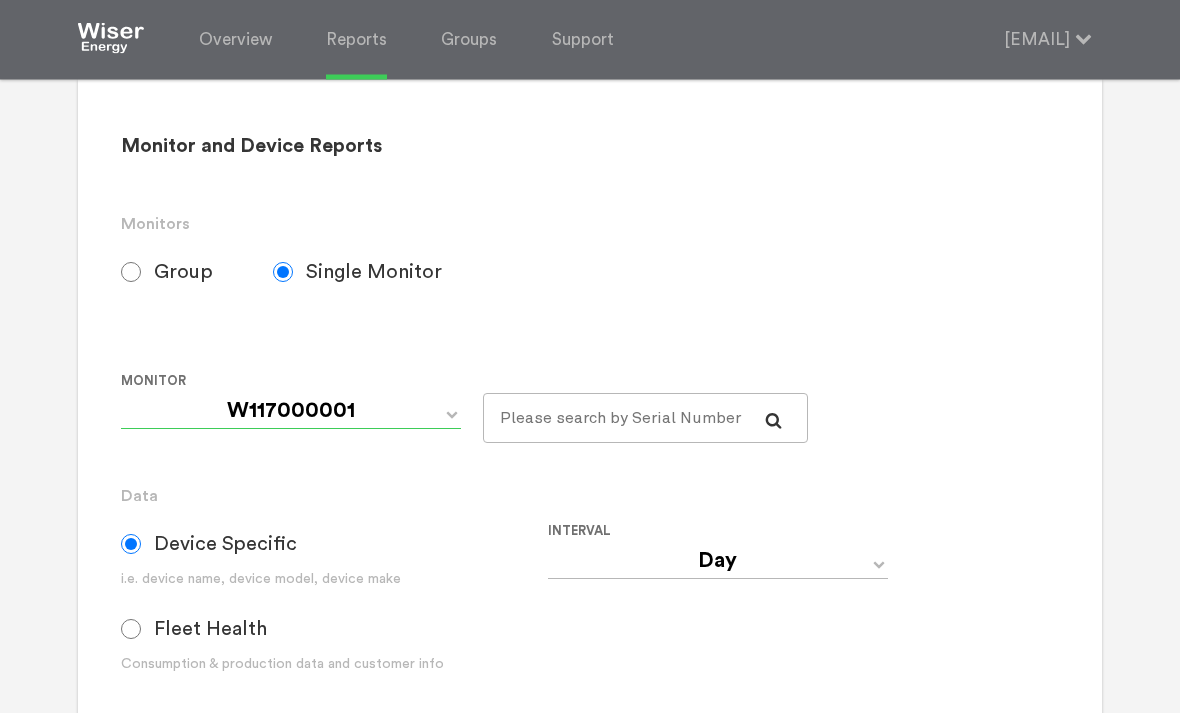 scroll, scrollTop: 0, scrollLeft: 0, axis: both 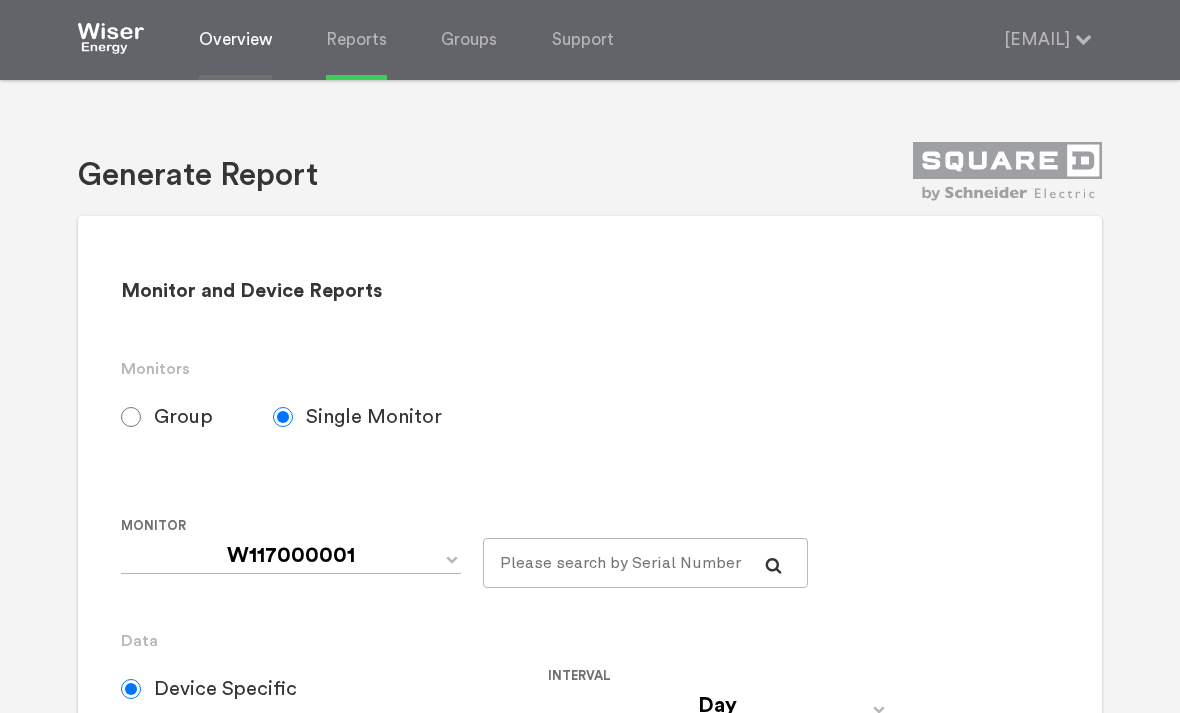 click on "Overview" at bounding box center [235, 40] 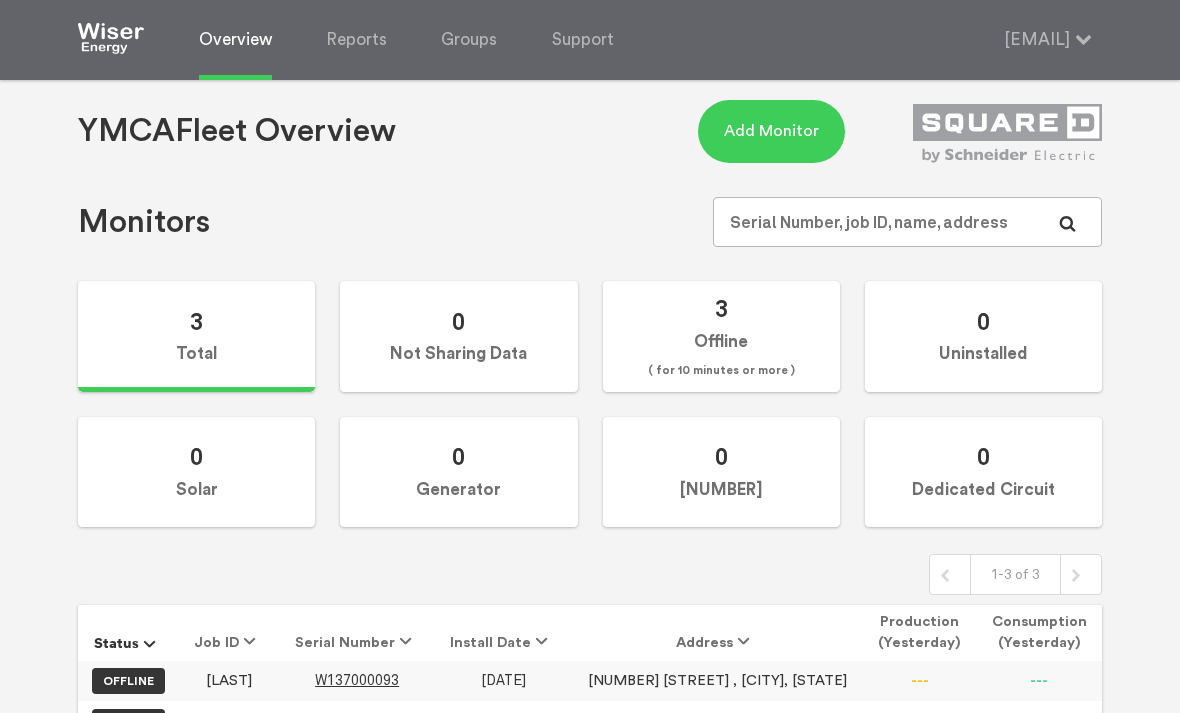 scroll, scrollTop: 0, scrollLeft: 0, axis: both 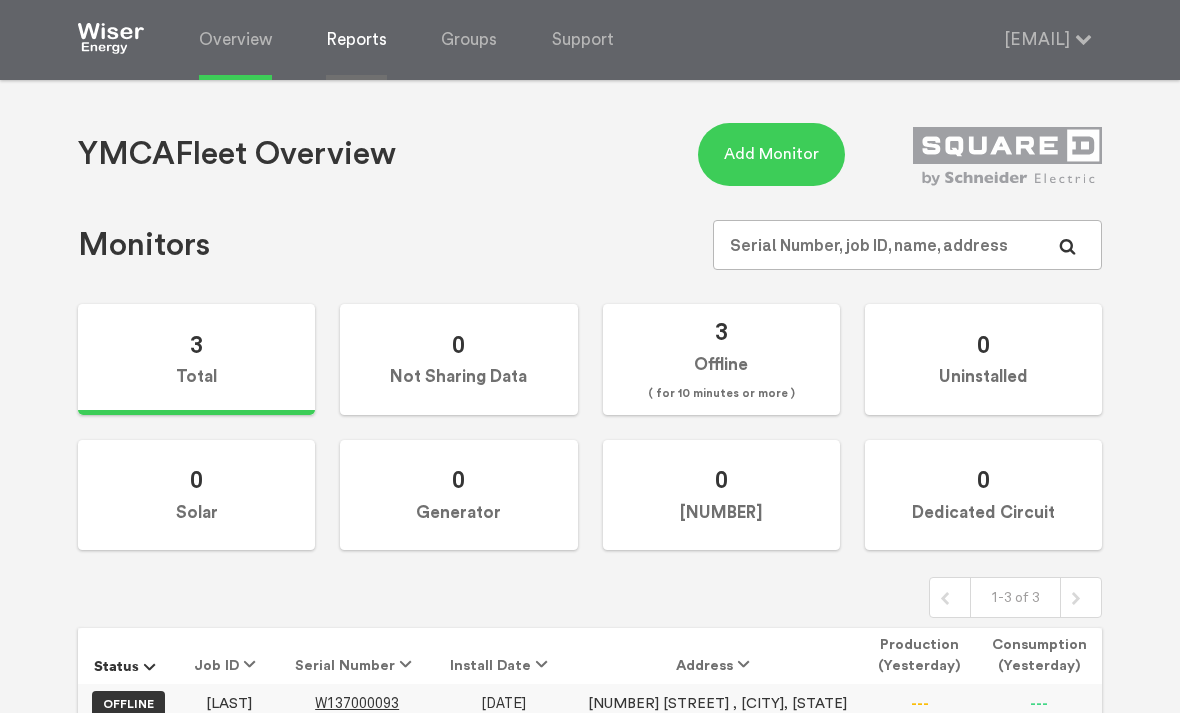 click on "Reports" at bounding box center [356, 40] 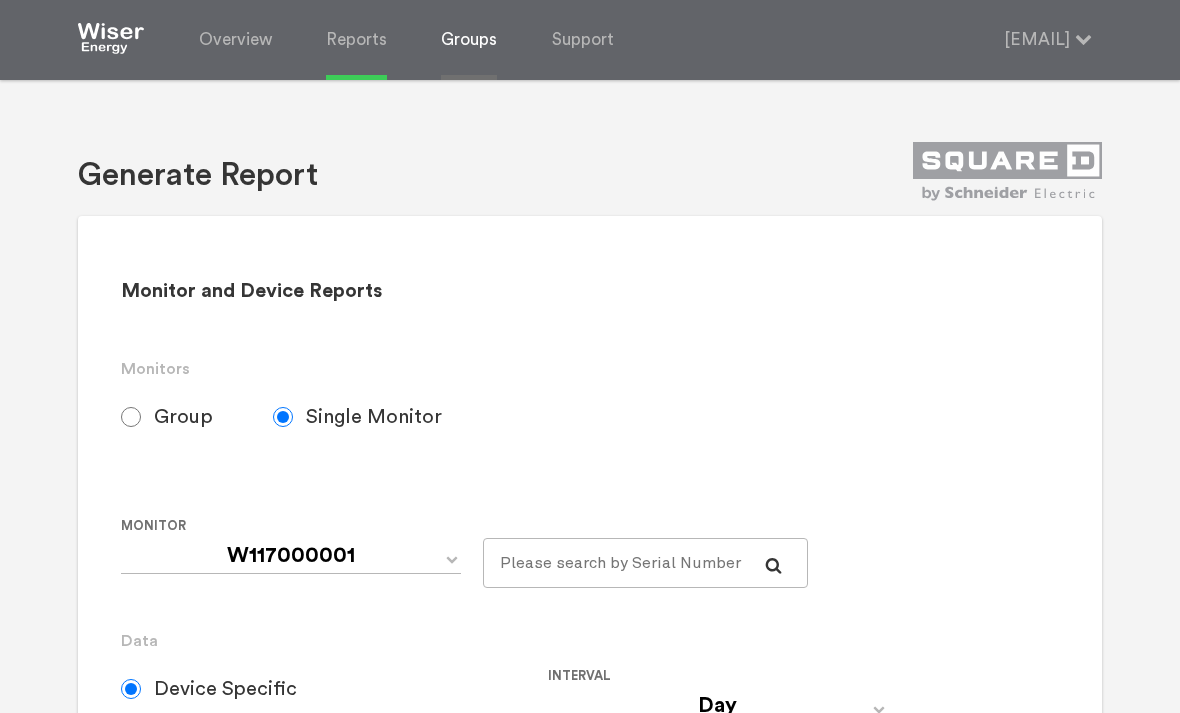 click on "Groups" at bounding box center [469, 40] 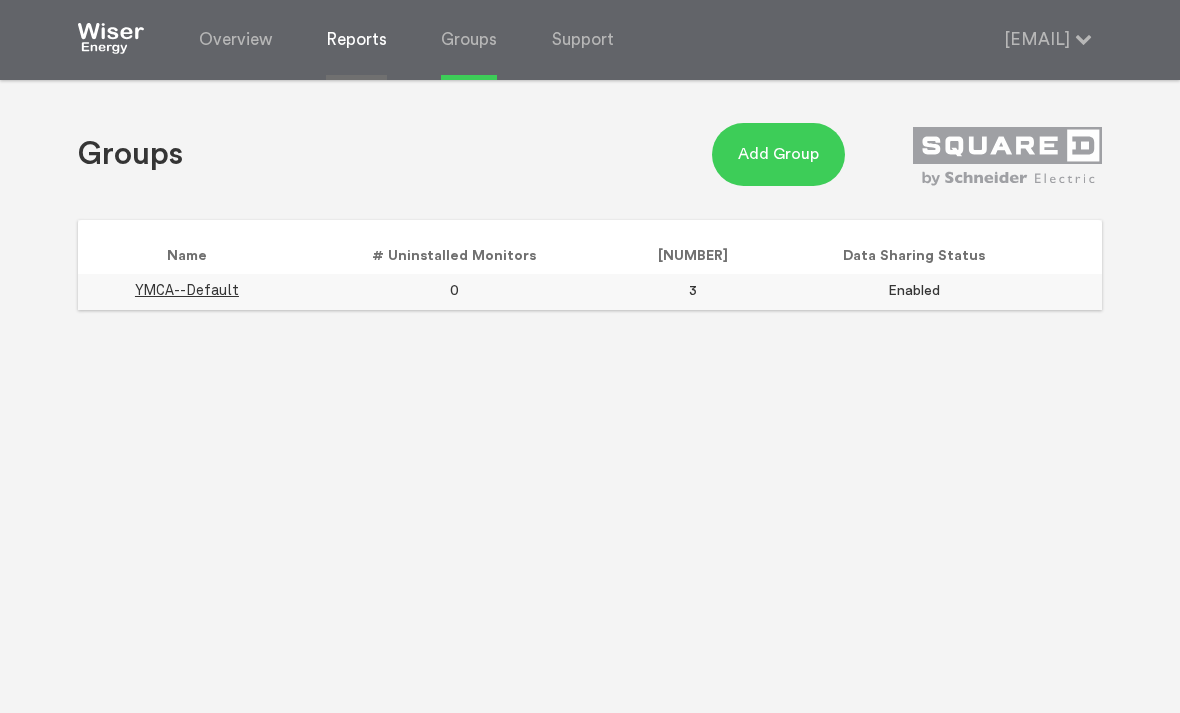 click on "Reports" at bounding box center [356, 40] 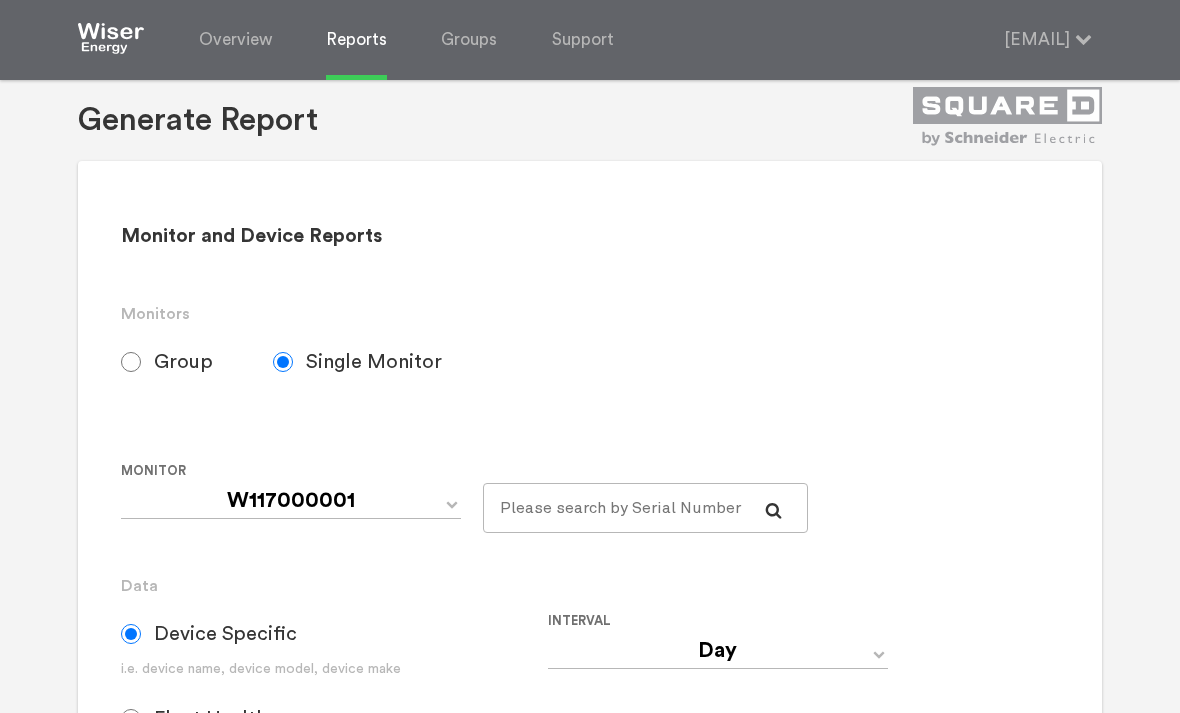 scroll, scrollTop: 56, scrollLeft: 0, axis: vertical 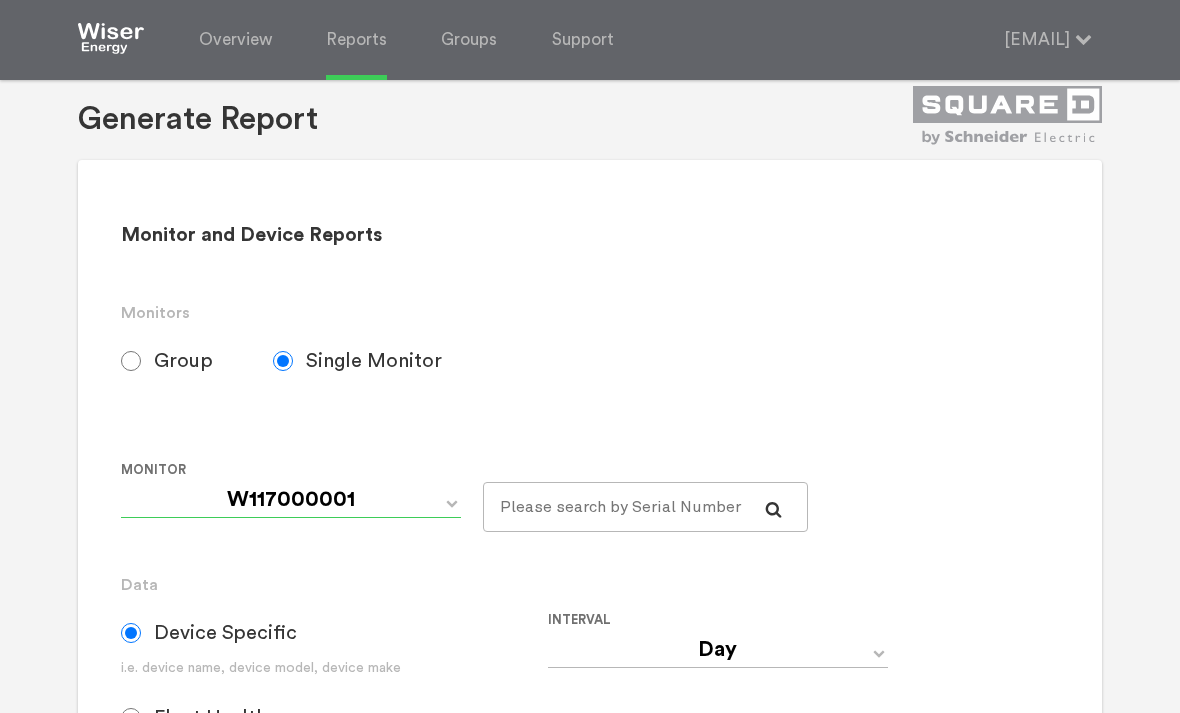 click on "[SERIAL] [SERIAL] [SERIAL]" at bounding box center (291, 500) 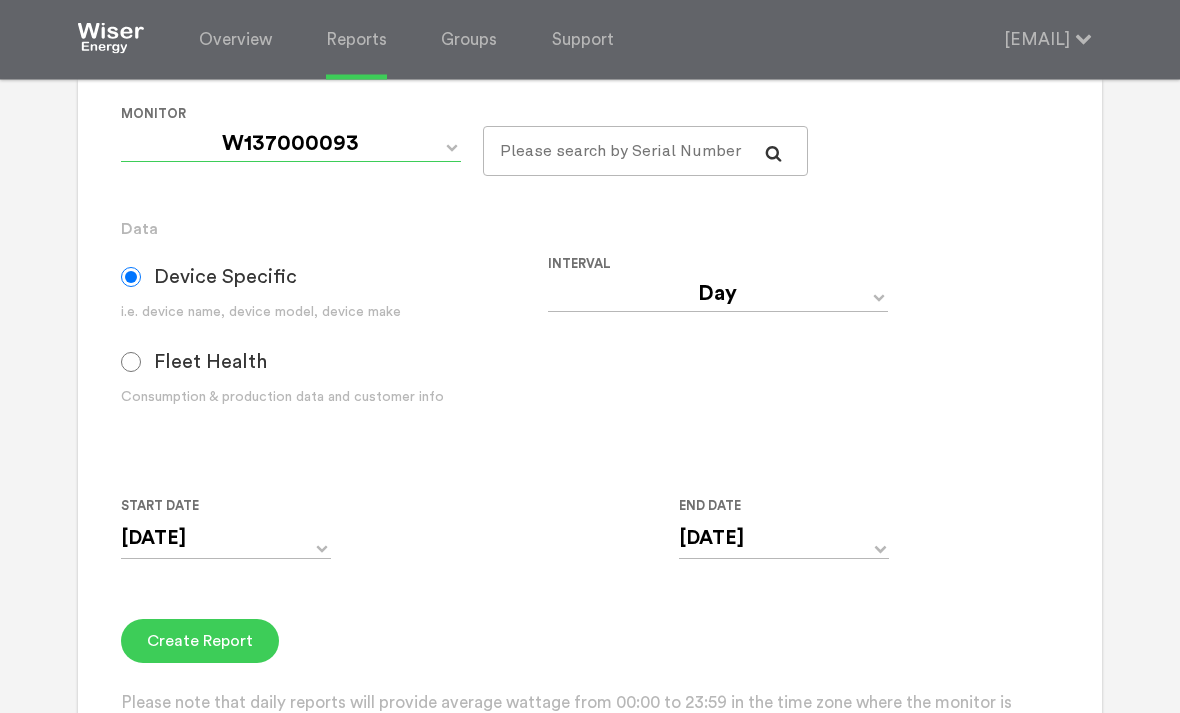 scroll, scrollTop: 414, scrollLeft: 0, axis: vertical 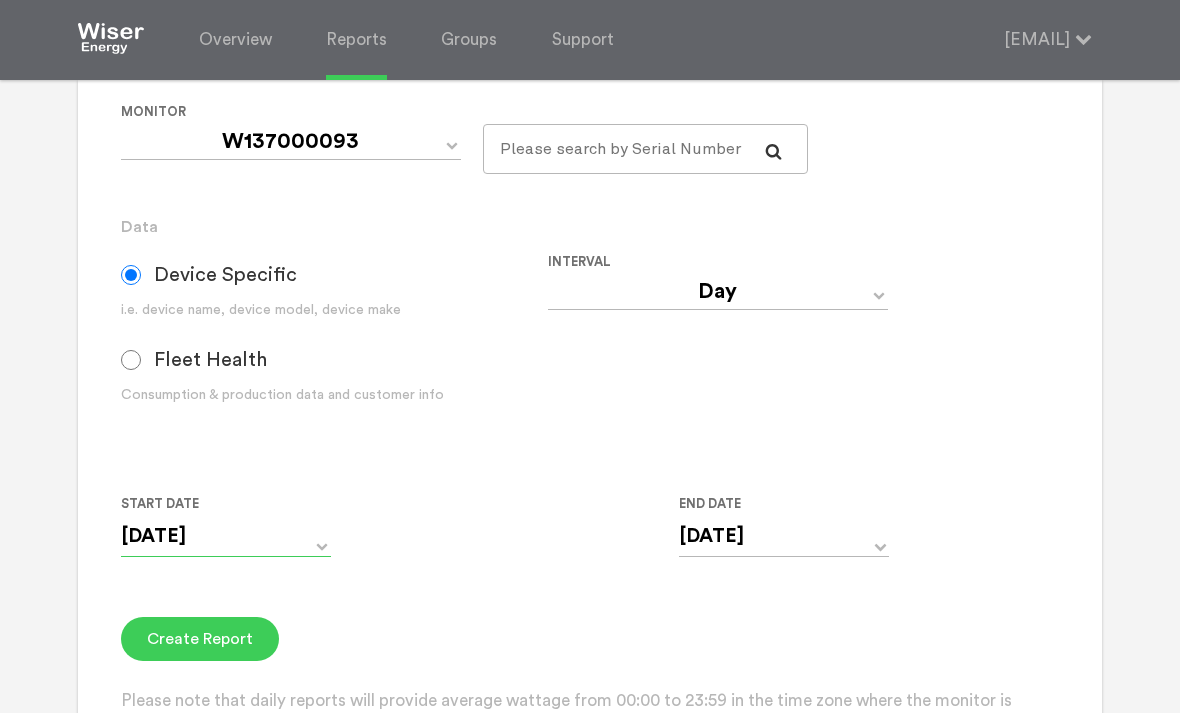 click on "[DATE]" at bounding box center [226, 536] 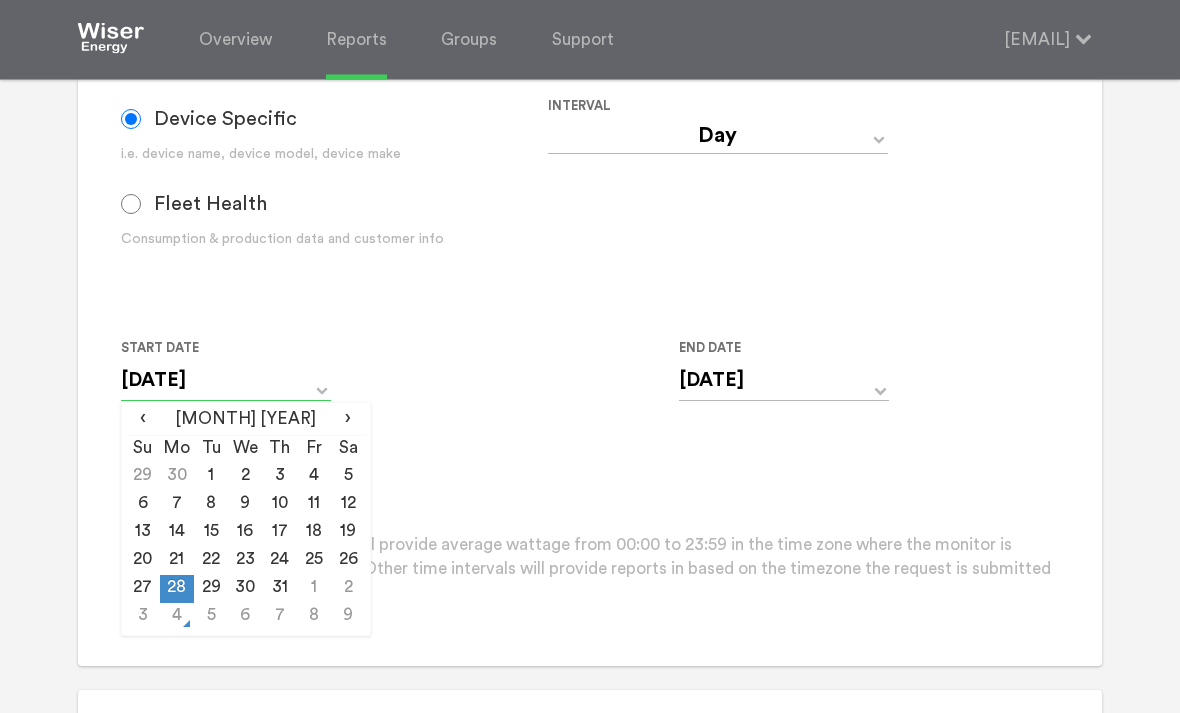 scroll, scrollTop: 567, scrollLeft: 0, axis: vertical 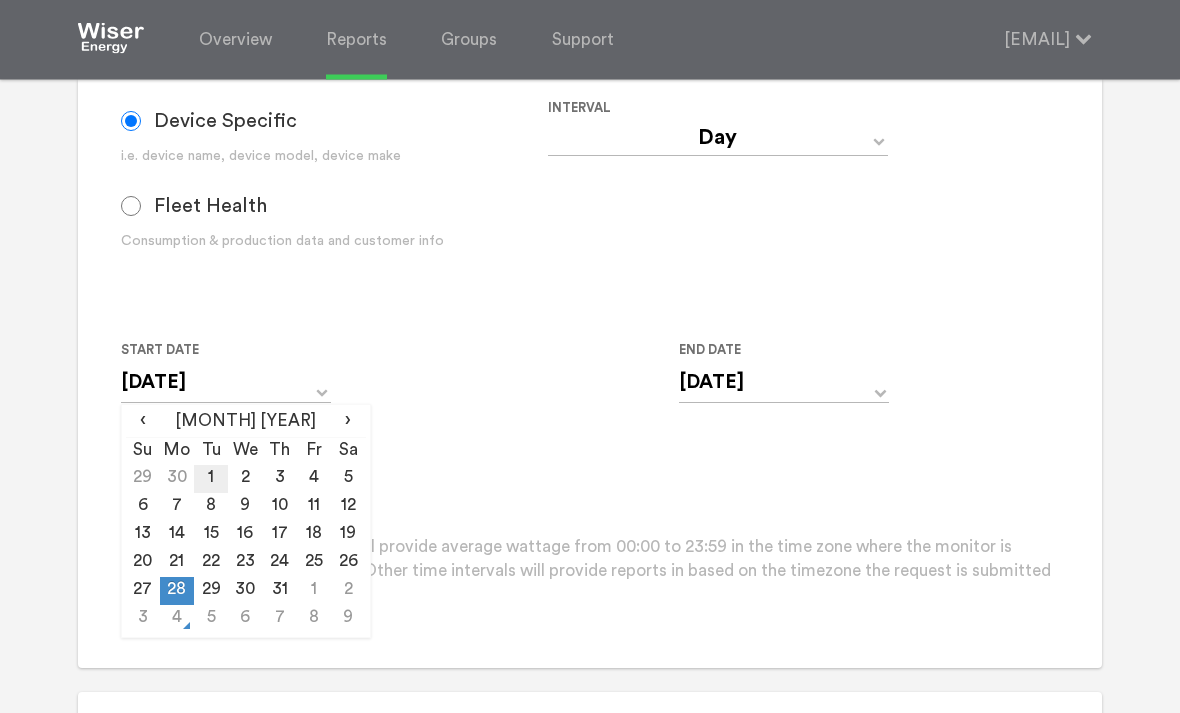 click on "1" at bounding box center (211, 480) 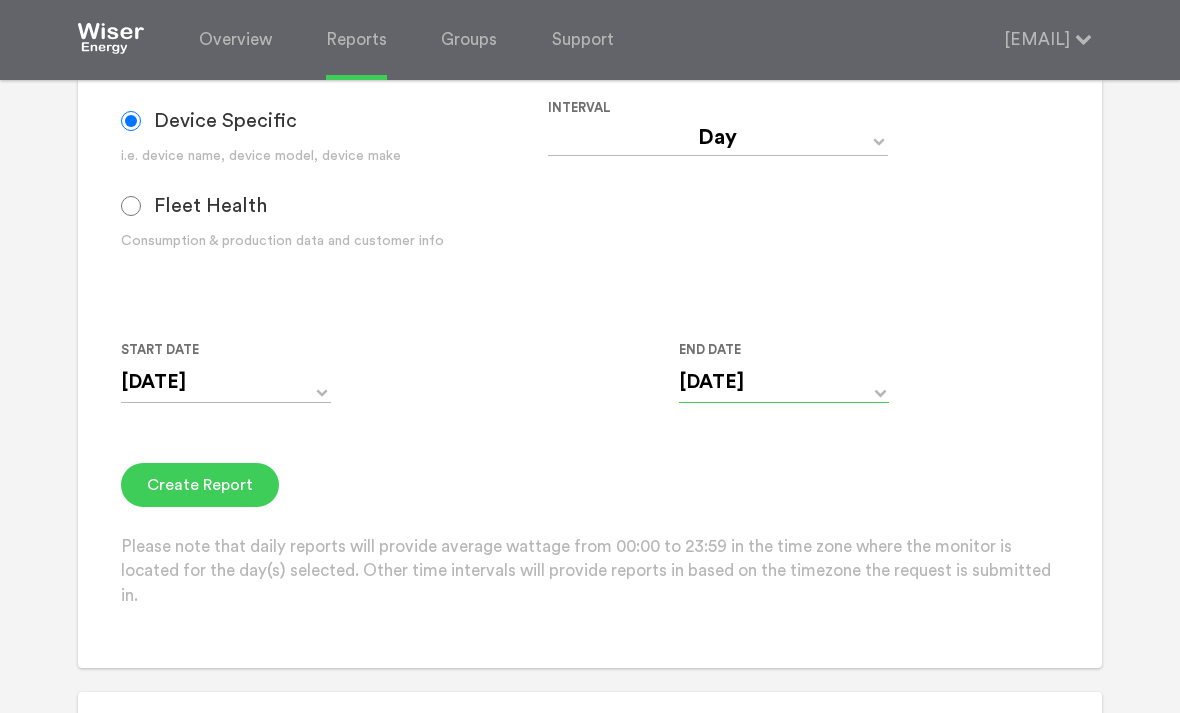 click on "[DATE]" at bounding box center (784, 382) 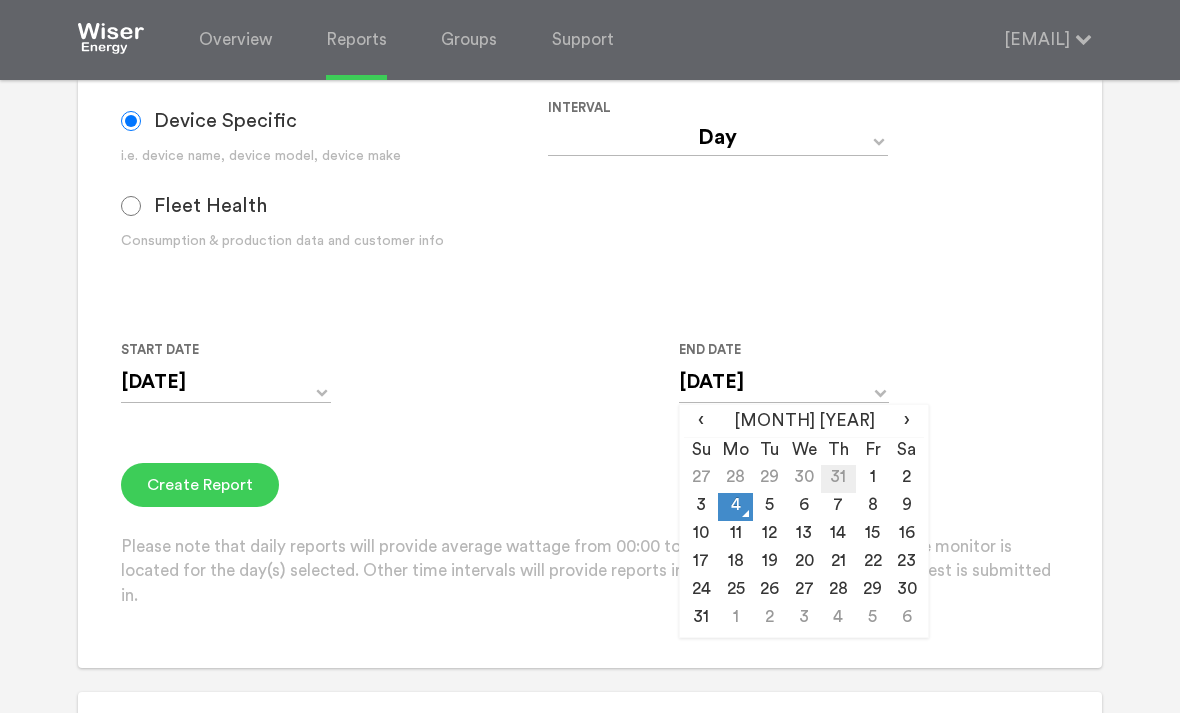click on "31" at bounding box center [838, 479] 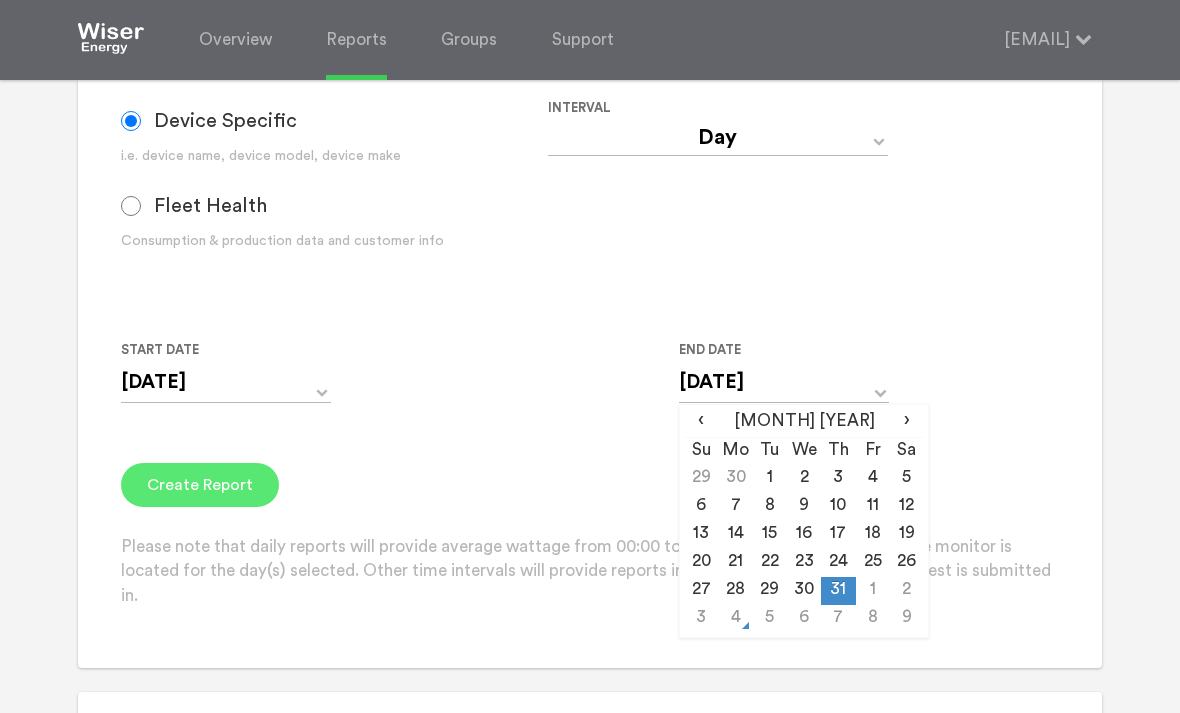 click on "Create Report" at bounding box center (200, 485) 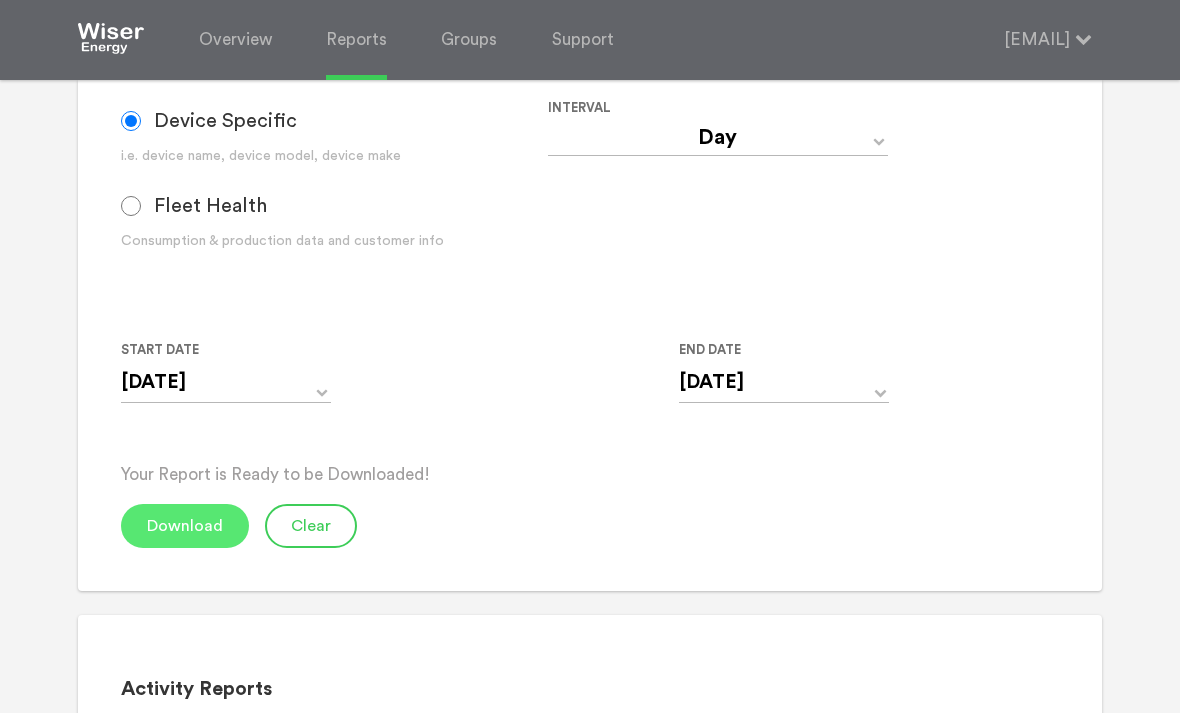 click on "Download" at bounding box center (185, 526) 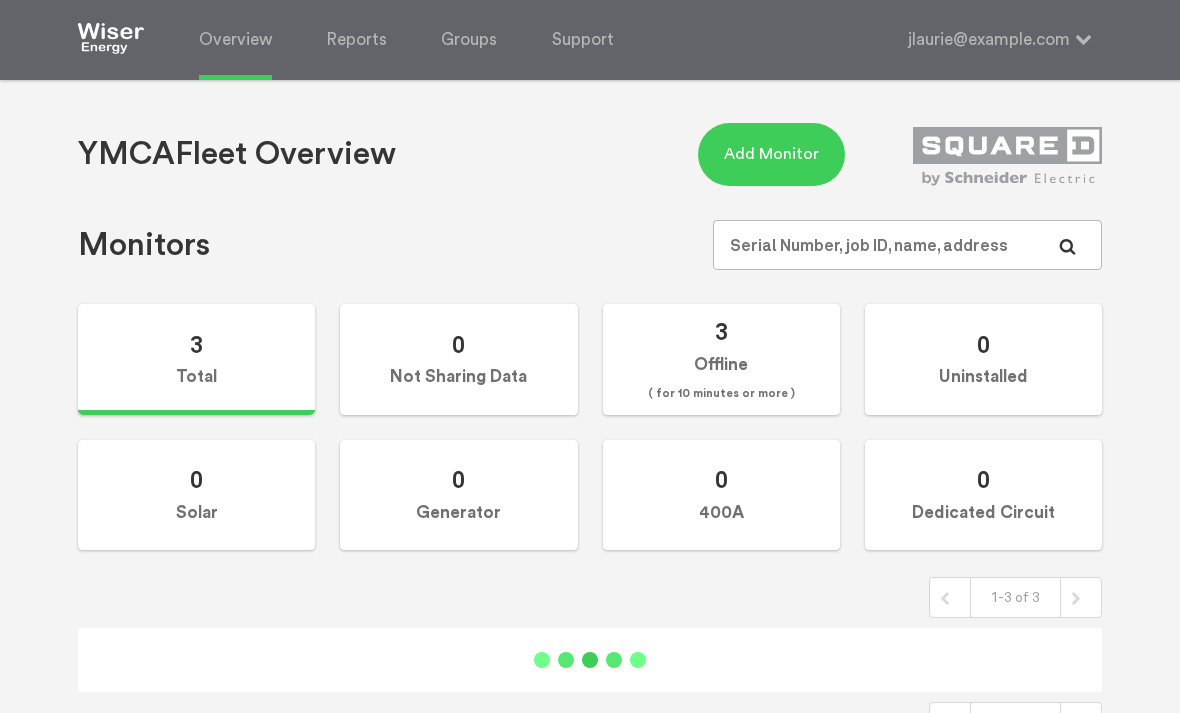 scroll, scrollTop: 0, scrollLeft: 0, axis: both 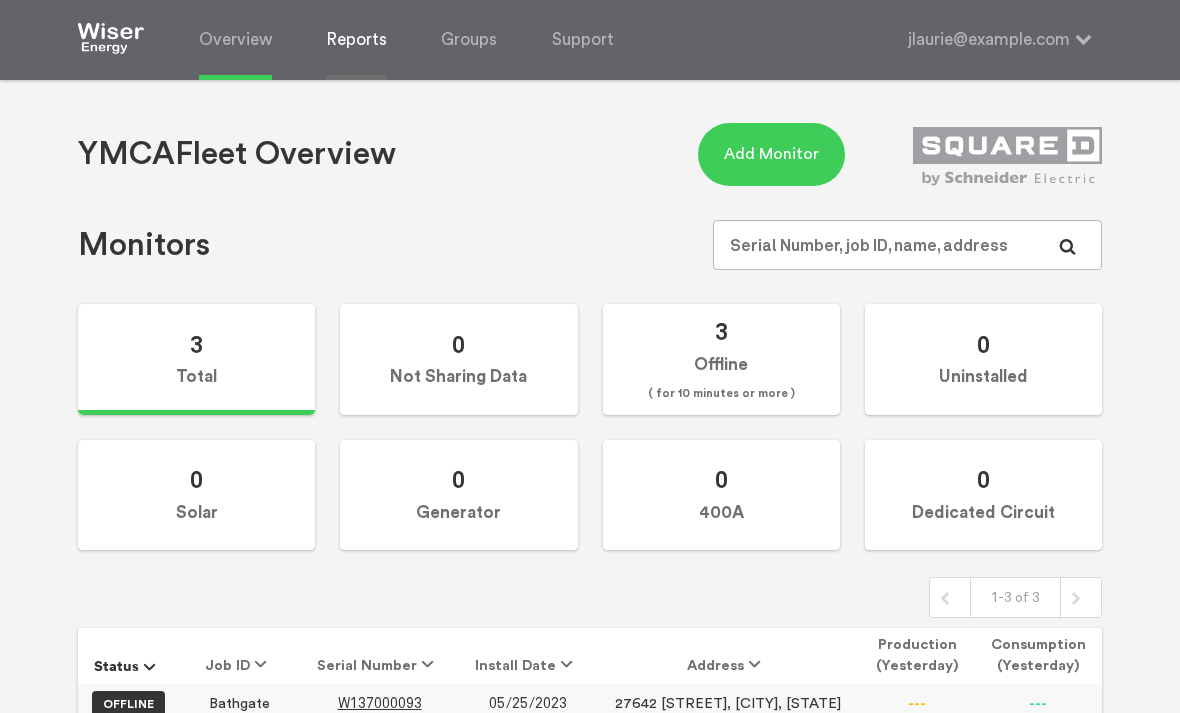 click on "Reports" at bounding box center (356, 40) 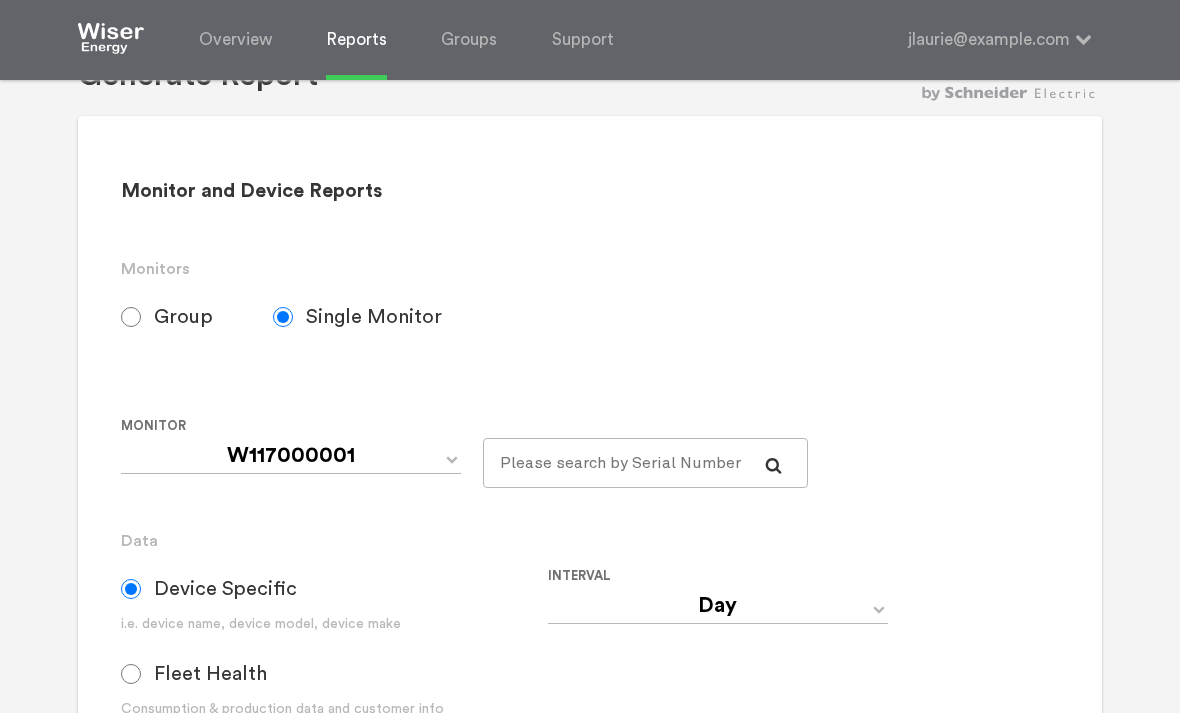 scroll, scrollTop: 103, scrollLeft: 0, axis: vertical 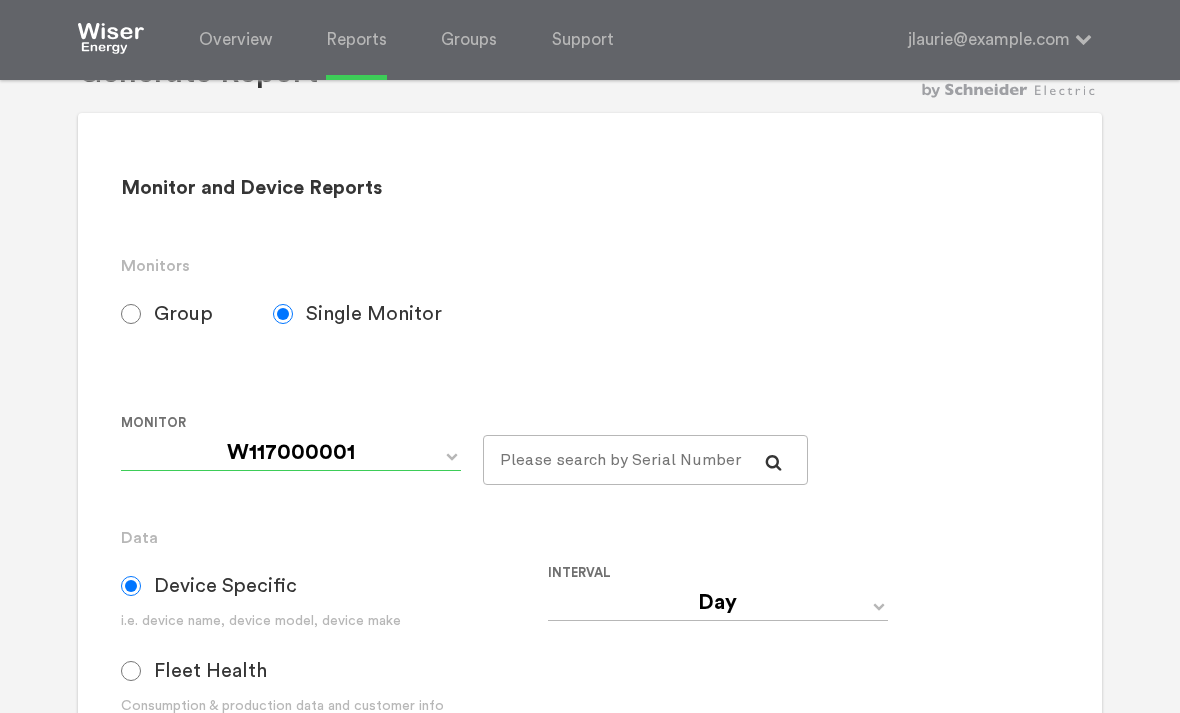 click on "[SERIAL] [SERIAL] [SERIAL]" at bounding box center (291, 453) 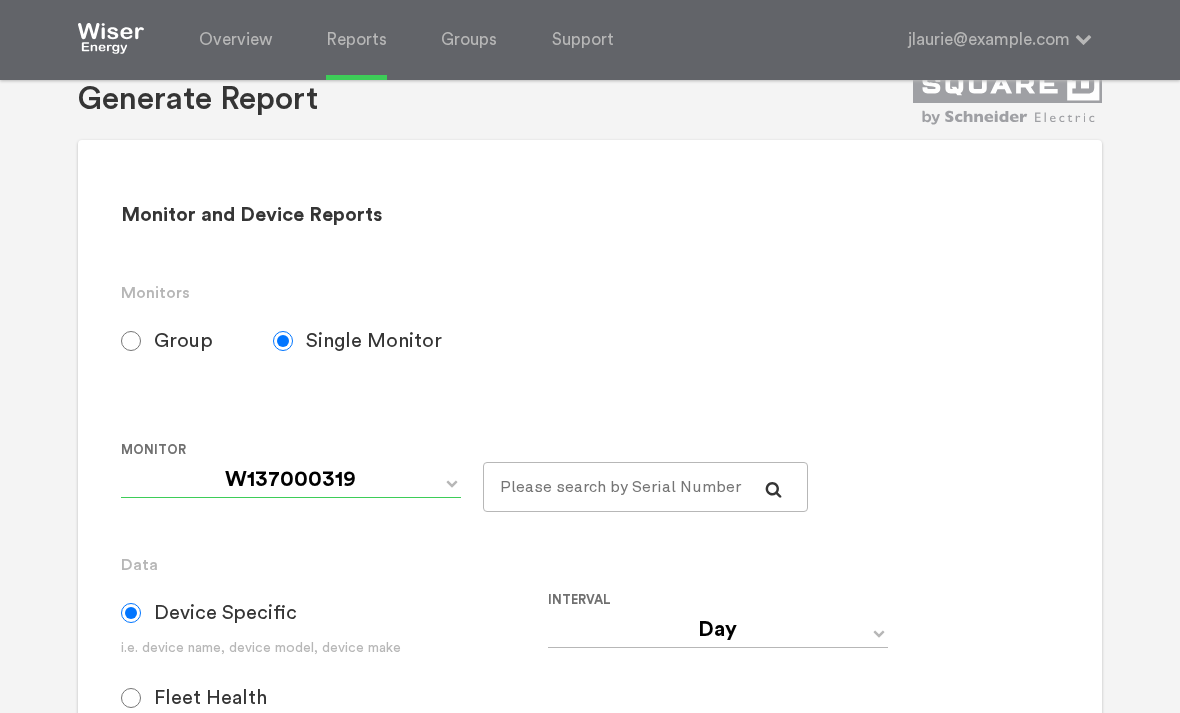 scroll, scrollTop: 0, scrollLeft: 0, axis: both 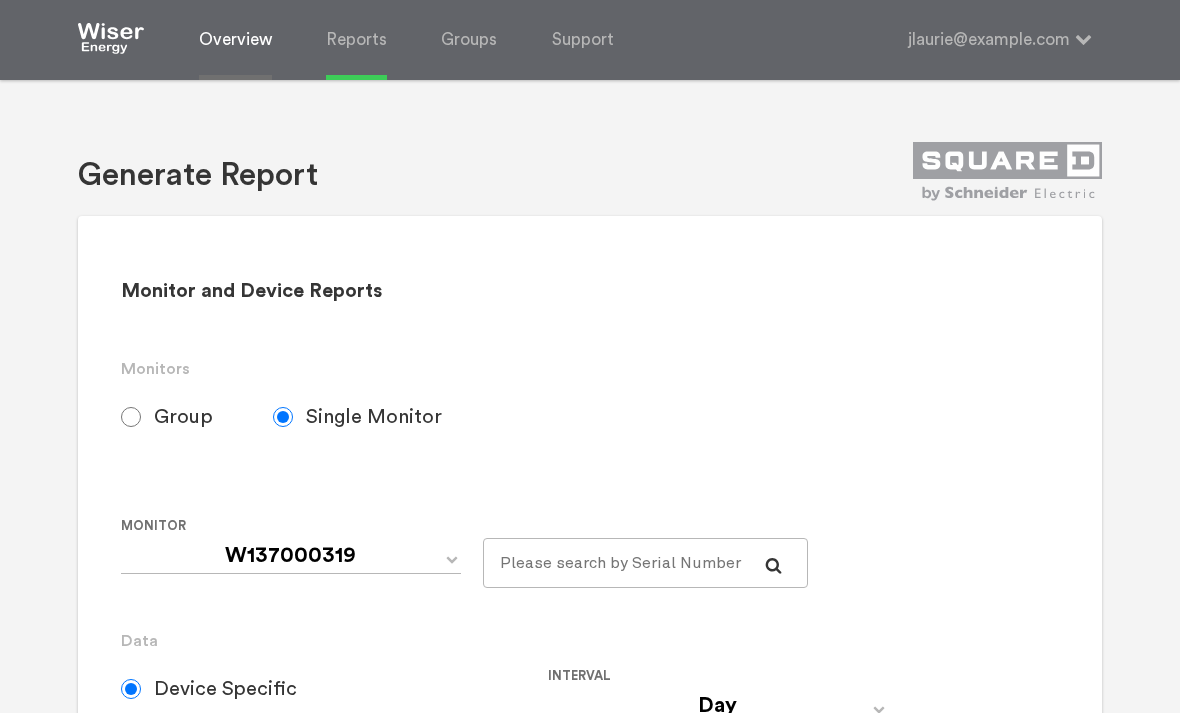 click on "Overview" at bounding box center (235, 40) 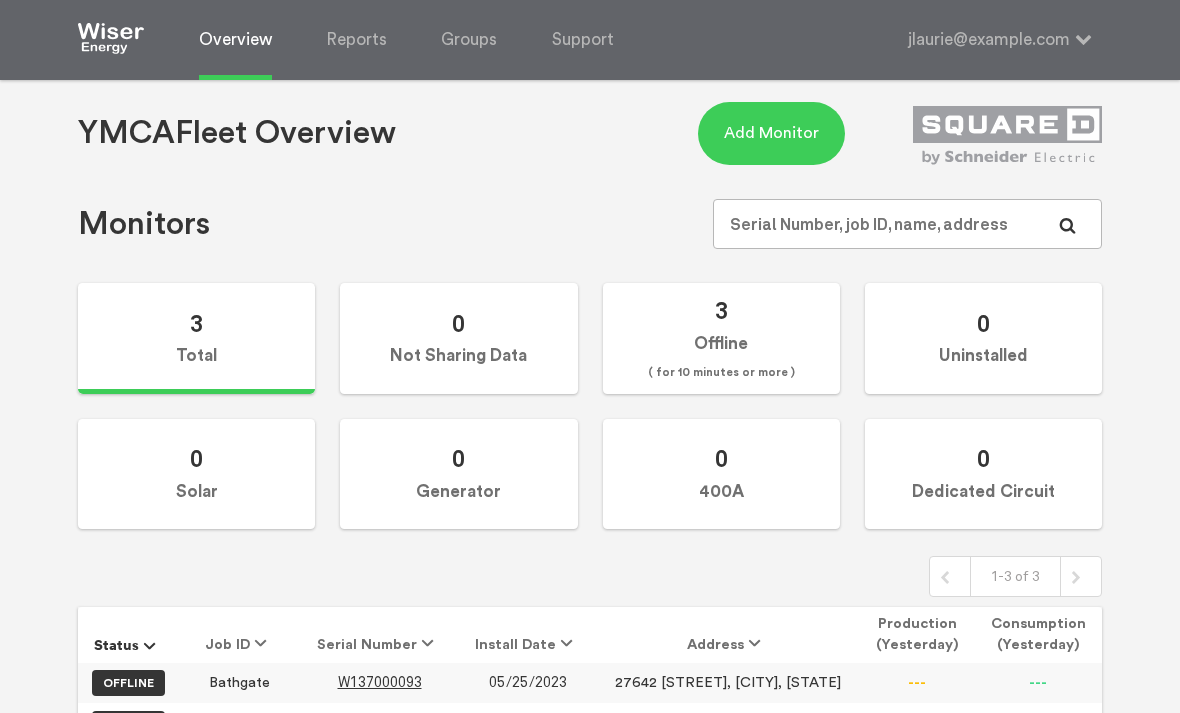 scroll, scrollTop: 0, scrollLeft: 0, axis: both 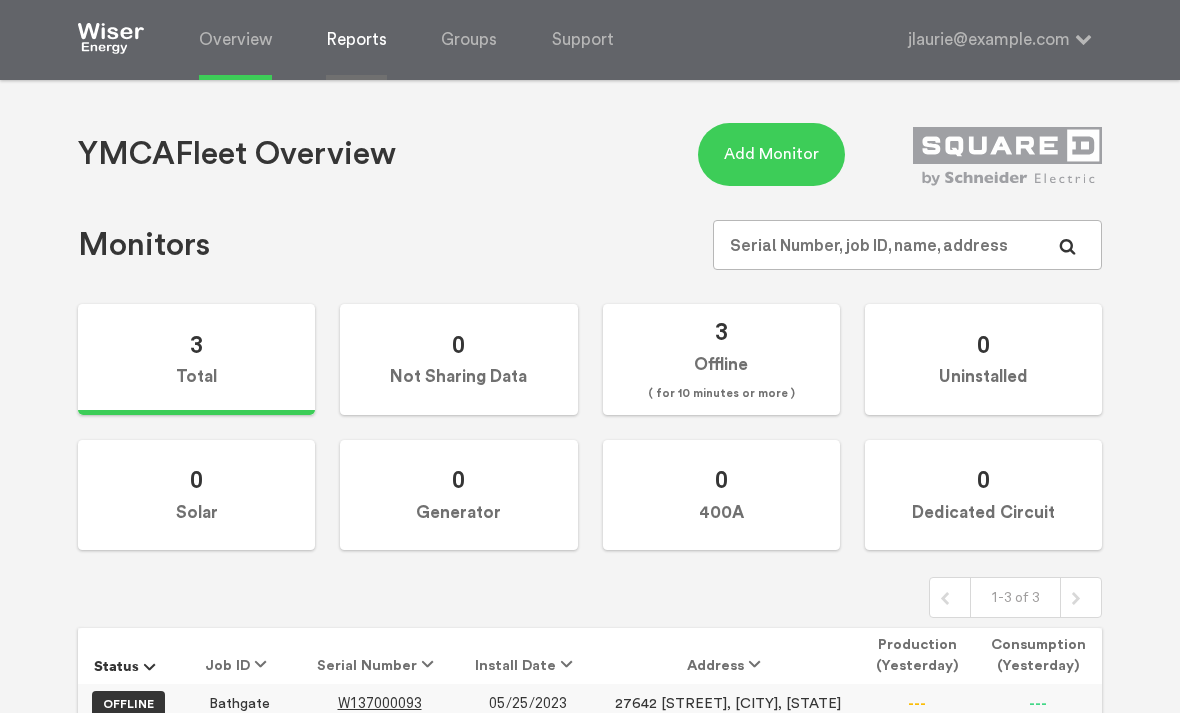 click on "Reports" at bounding box center (356, 40) 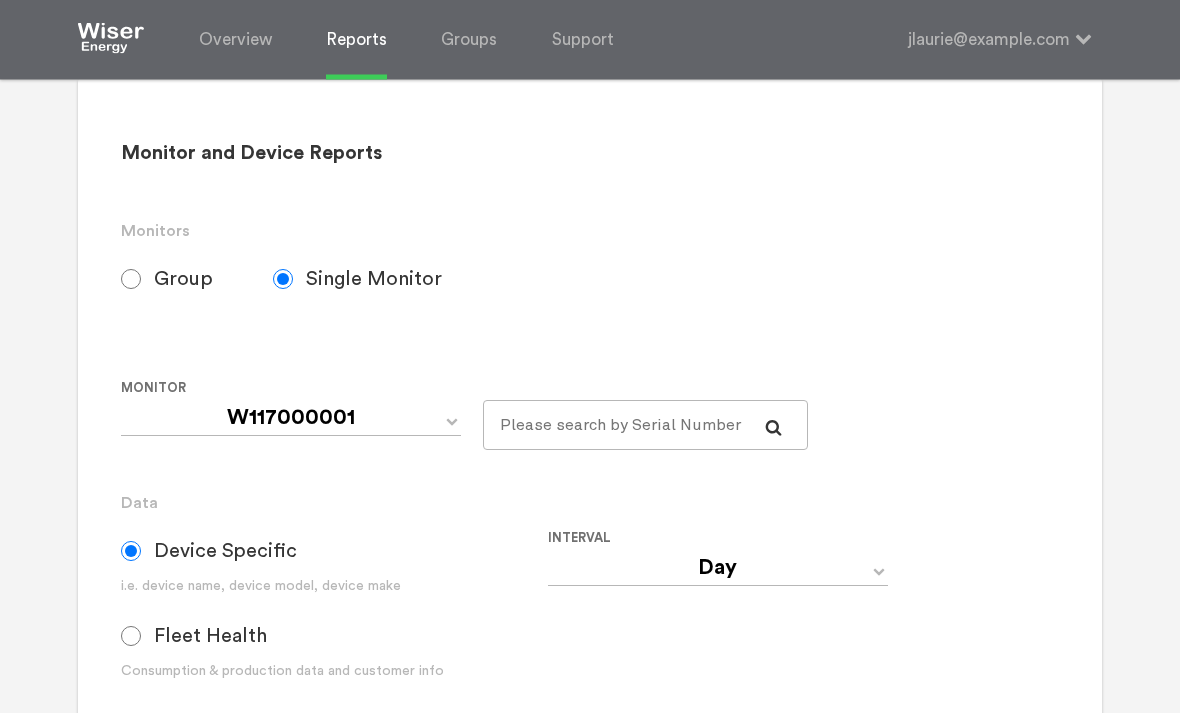 scroll, scrollTop: 138, scrollLeft: 0, axis: vertical 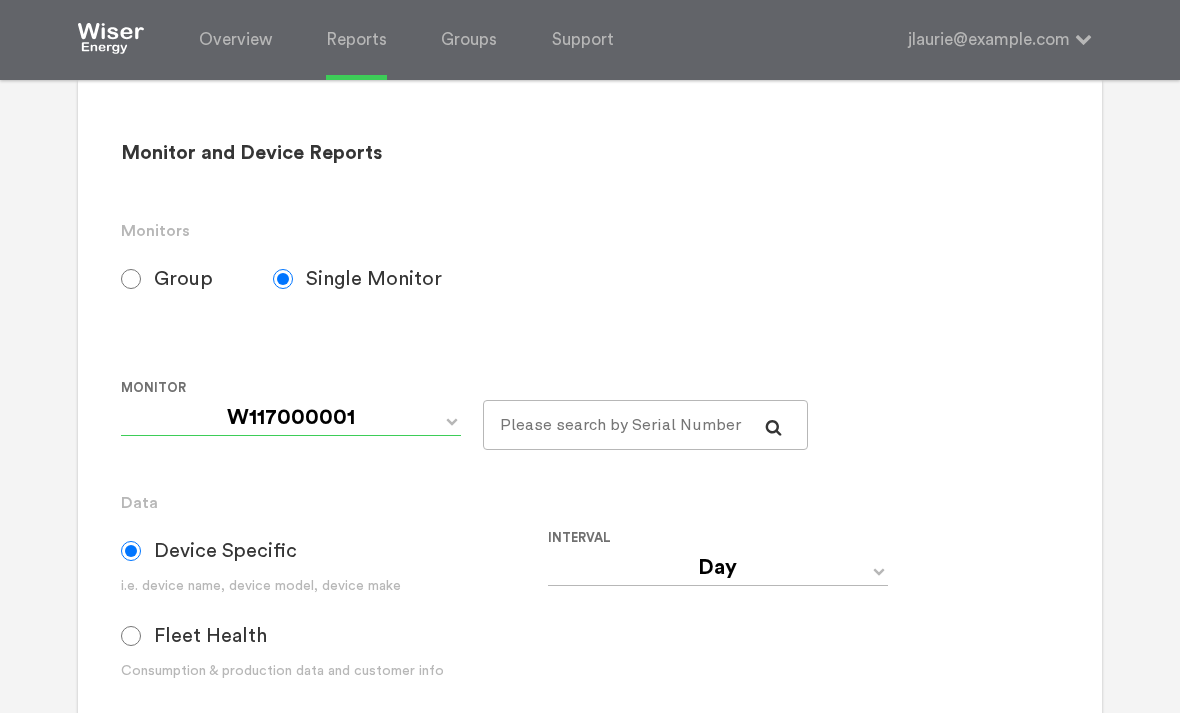 click on "[SERIAL] [SERIAL] [SERIAL]" at bounding box center (291, 418) 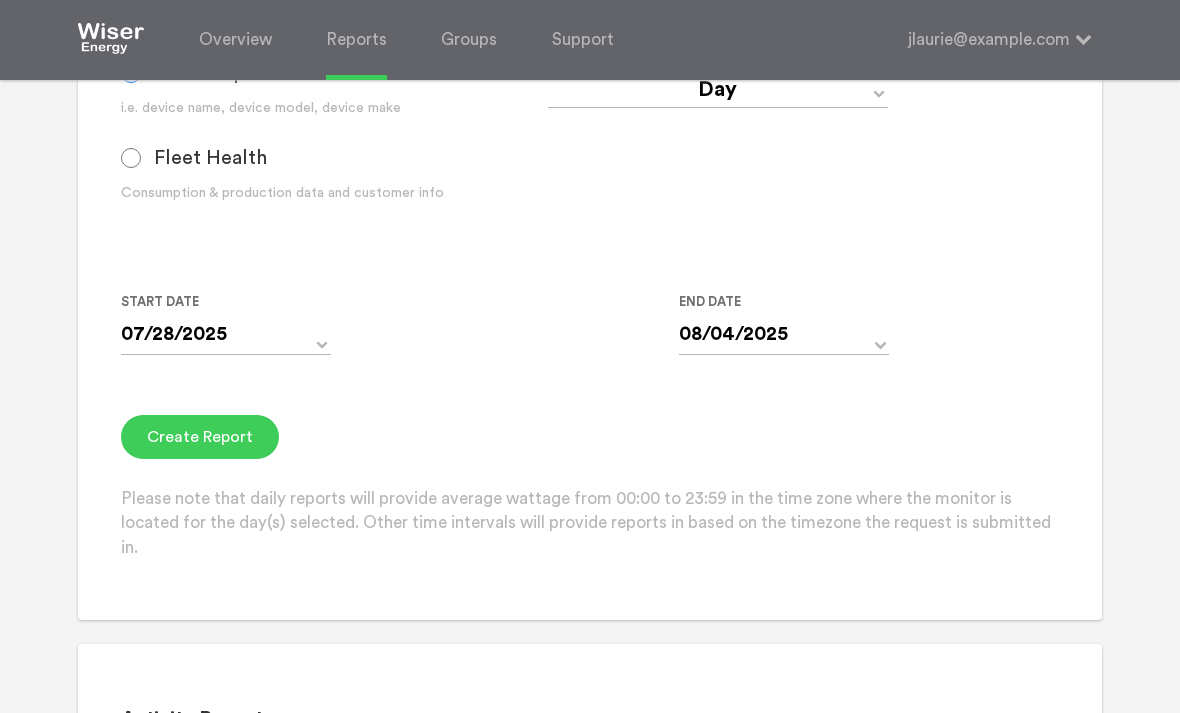 scroll, scrollTop: 622, scrollLeft: 0, axis: vertical 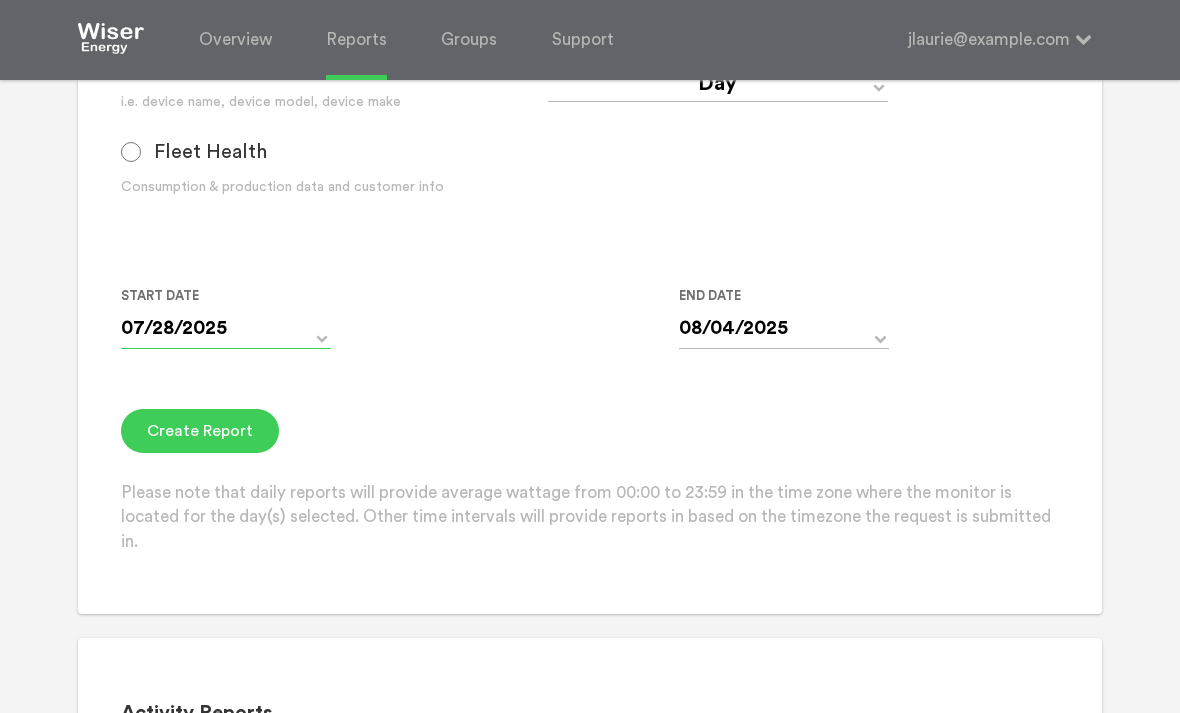 click on "[DATE]" at bounding box center (226, 328) 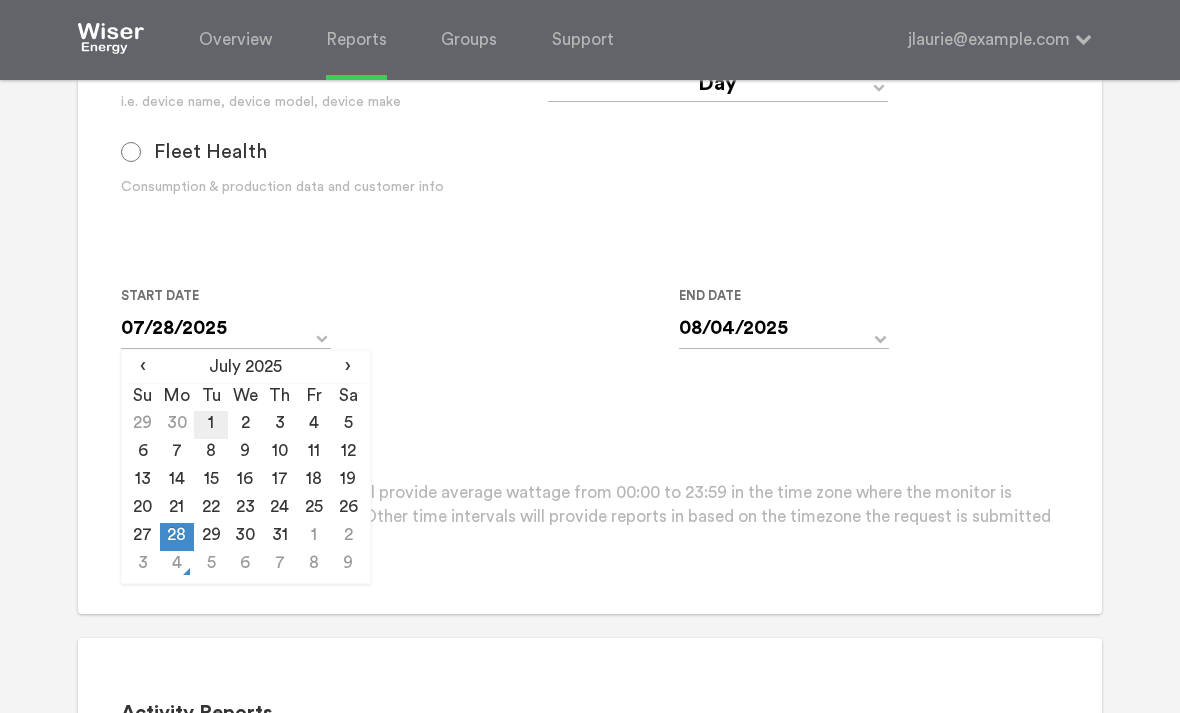 click on "1" at bounding box center [211, 425] 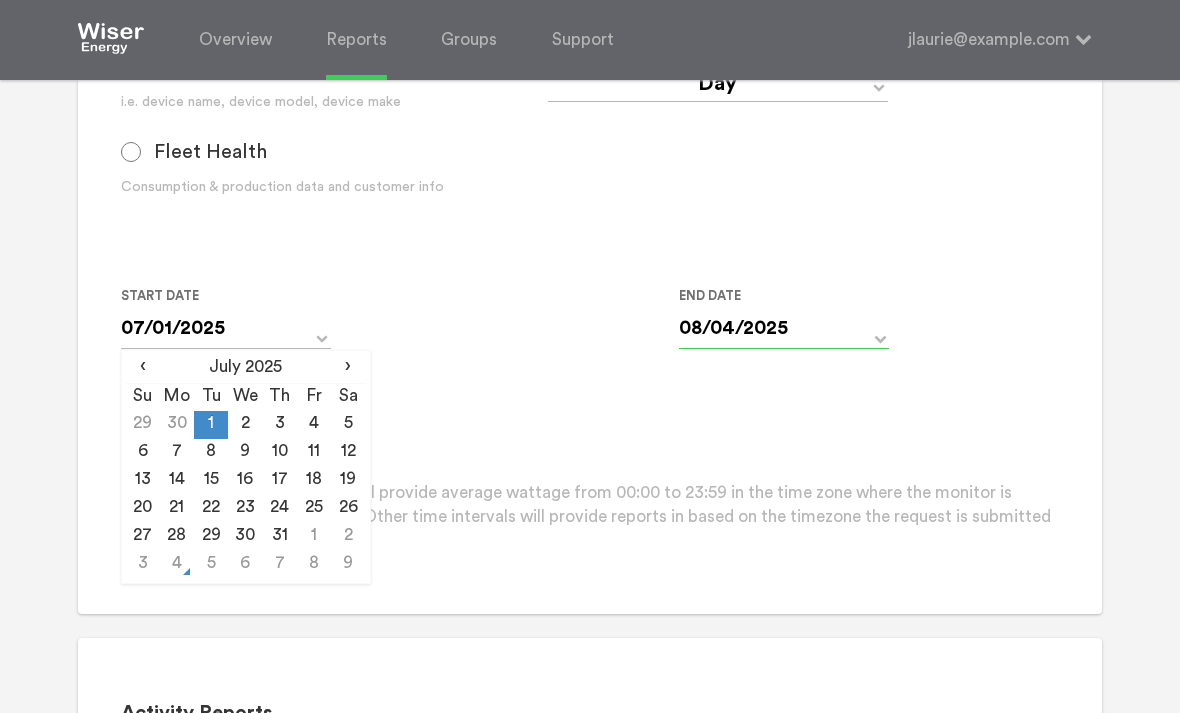 click on "[DATE]" at bounding box center (784, 328) 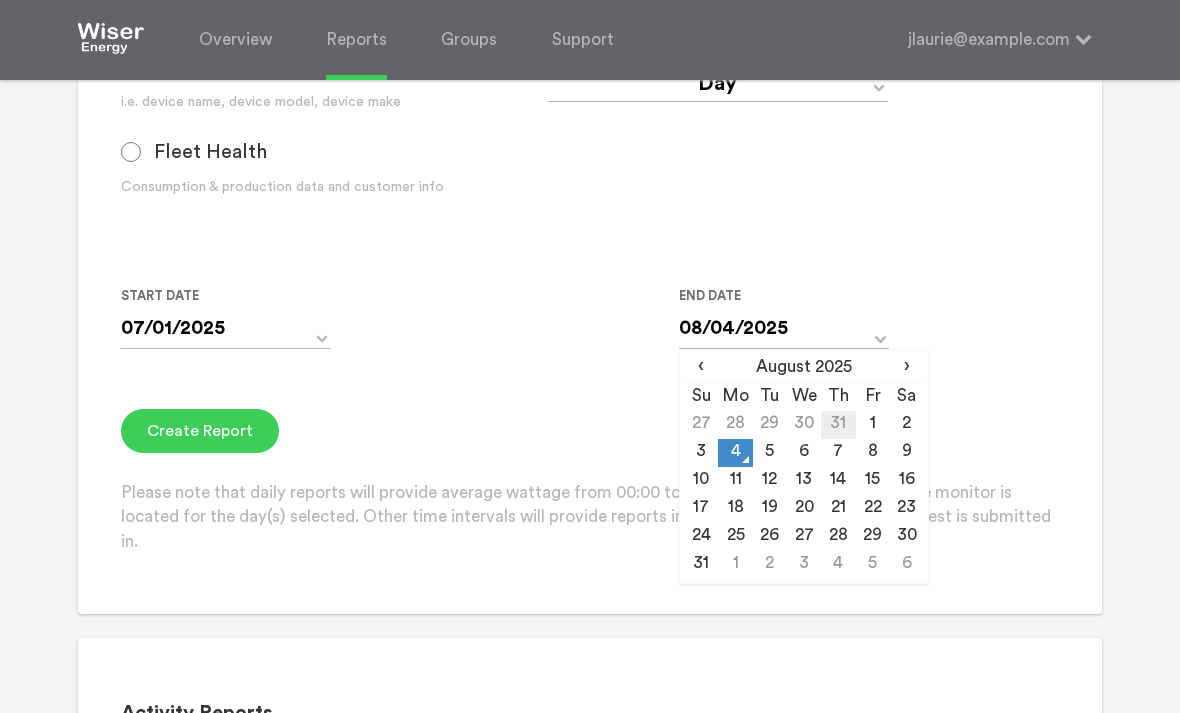 click on "31" at bounding box center (838, 425) 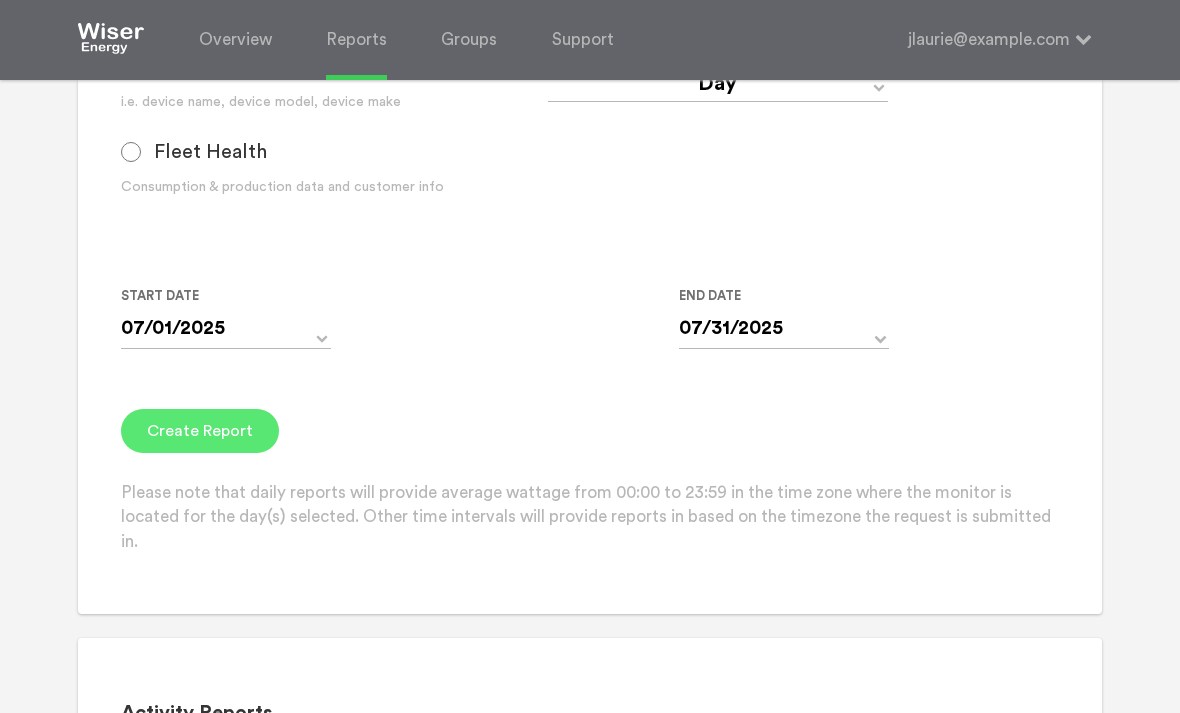 click on "Create Report" at bounding box center [200, 431] 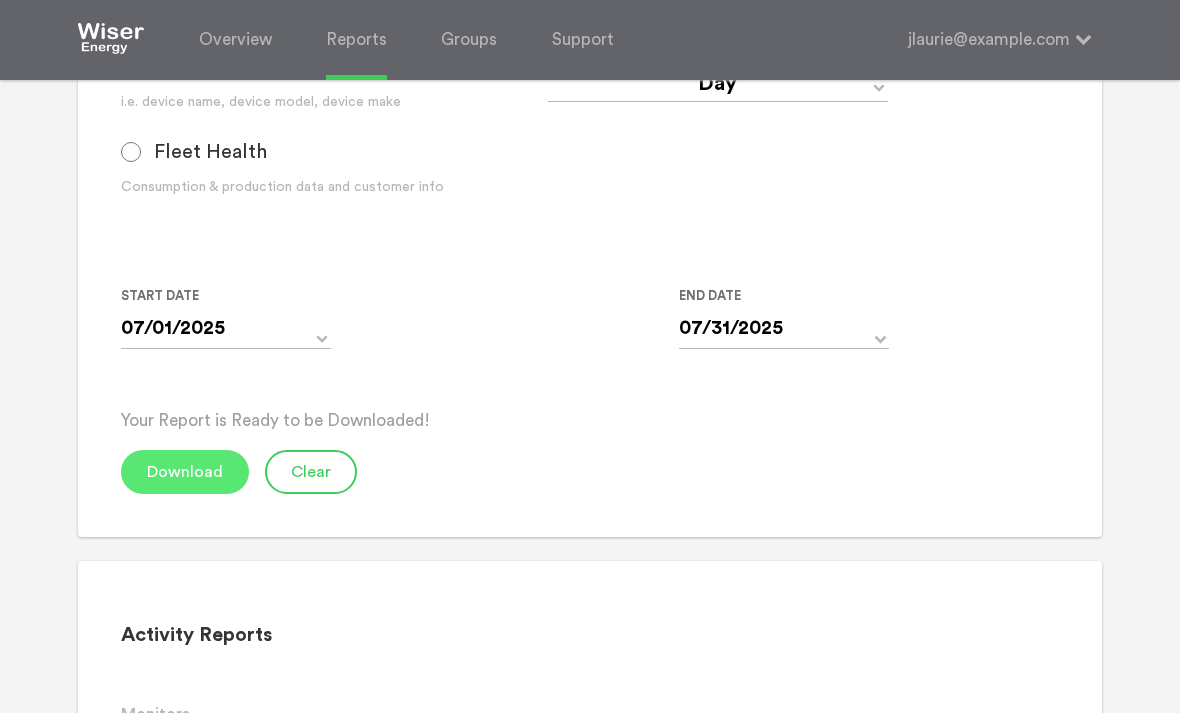 click on "Download" at bounding box center [185, 472] 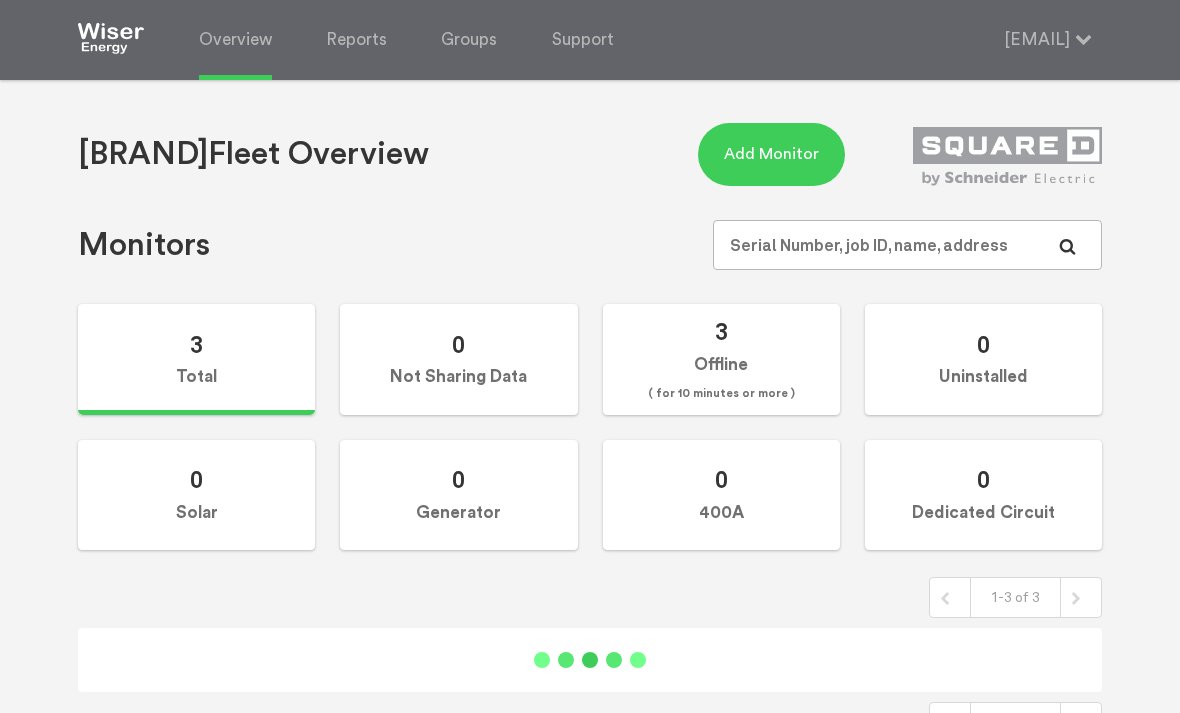 scroll, scrollTop: 0, scrollLeft: 0, axis: both 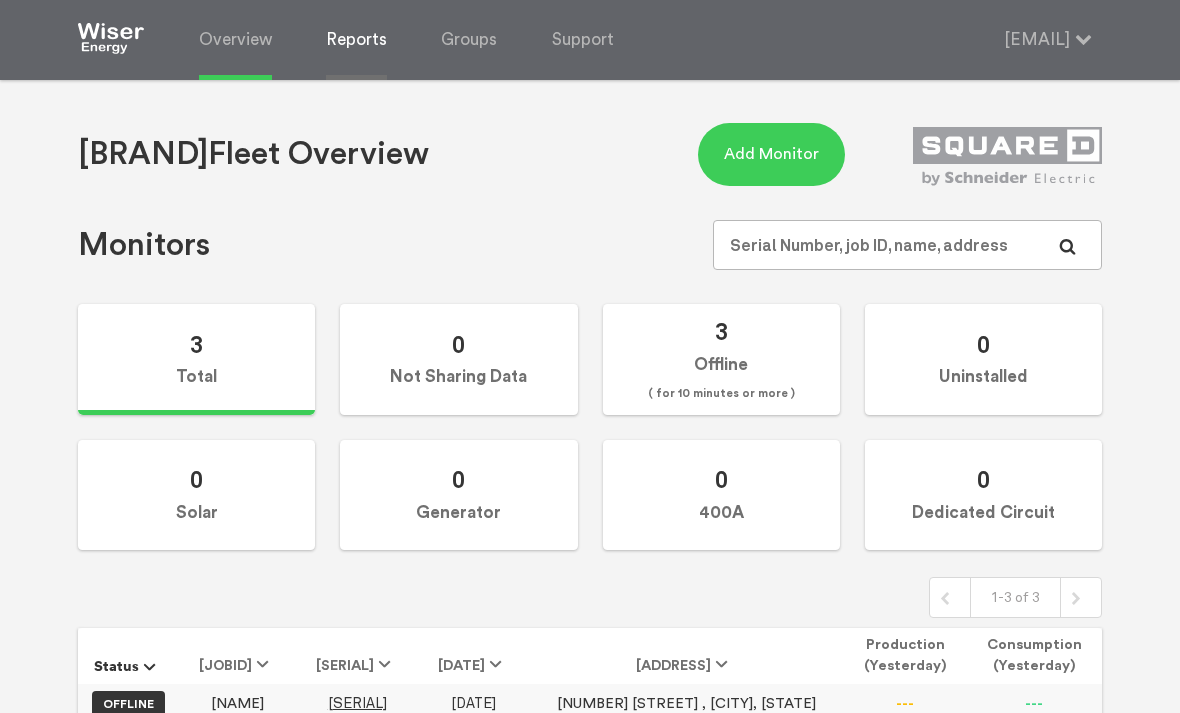 click on "Reports" at bounding box center [356, 40] 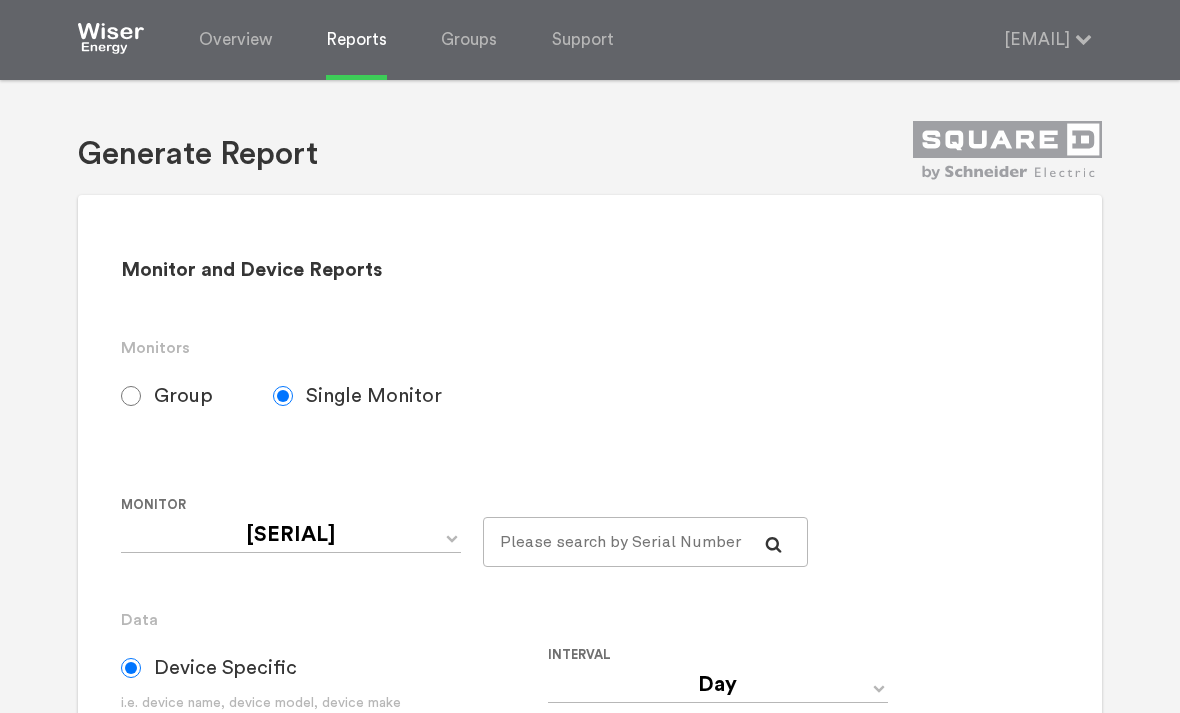scroll, scrollTop: 20, scrollLeft: 0, axis: vertical 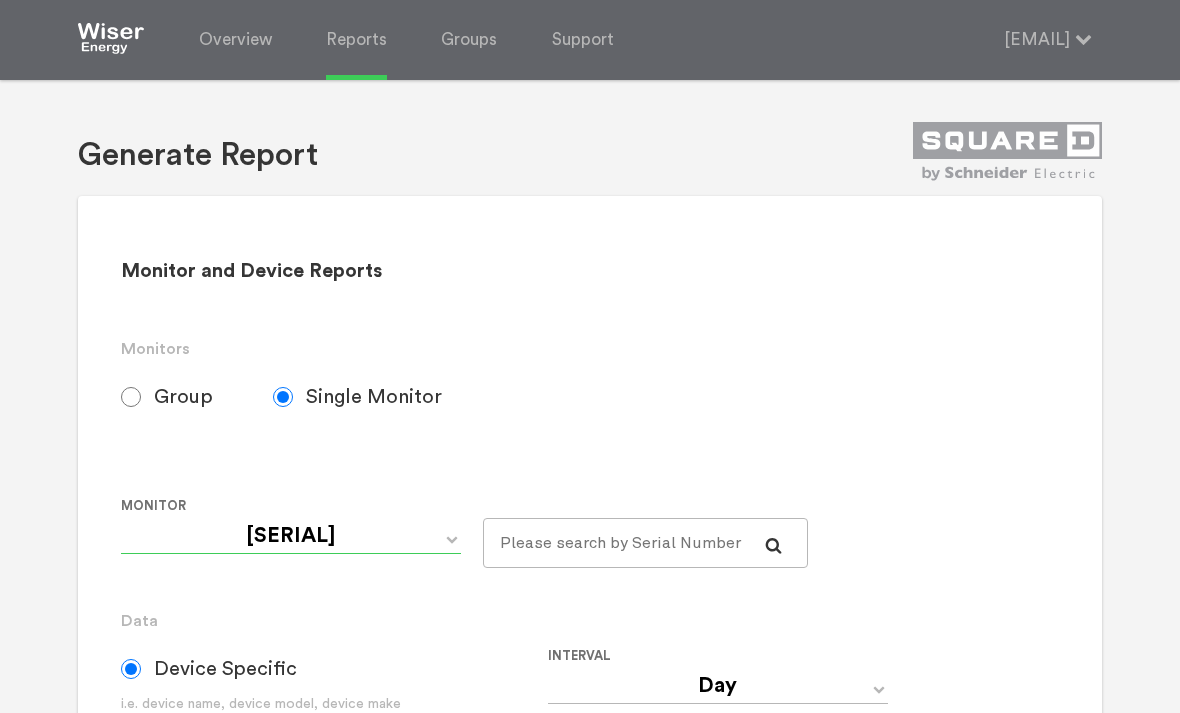 click on "[SERIAL] [SERIAL] [SERIAL]" at bounding box center (291, 536) 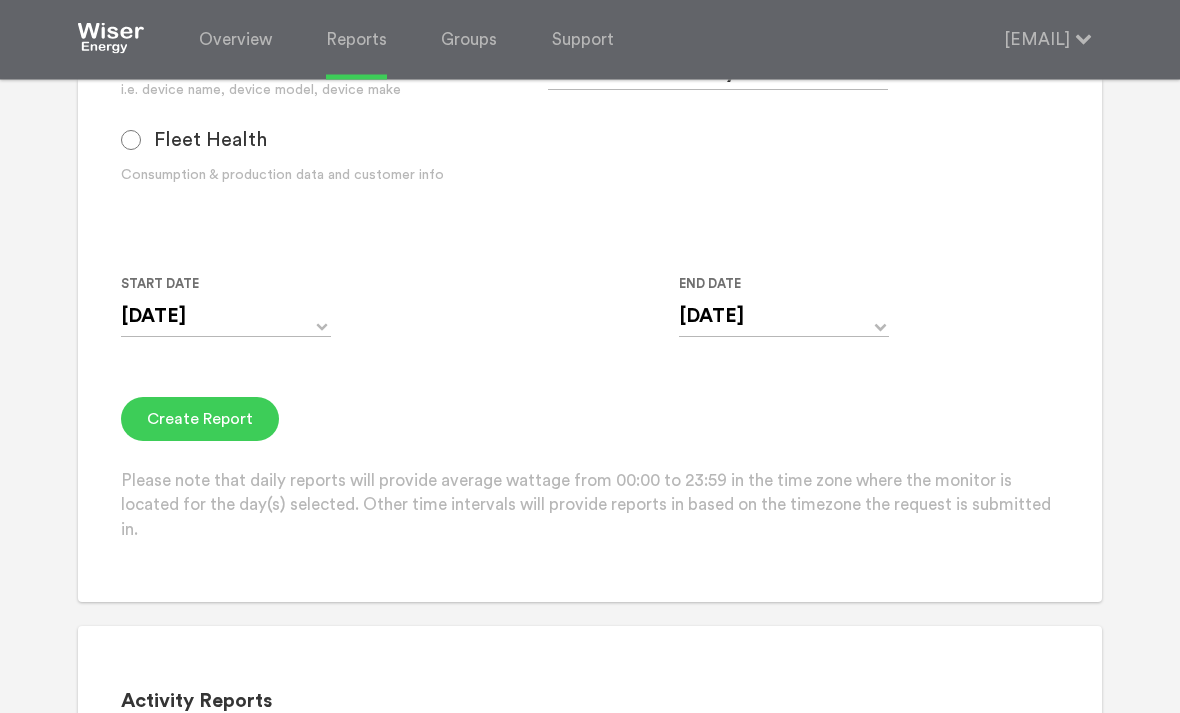 scroll, scrollTop: 635, scrollLeft: 0, axis: vertical 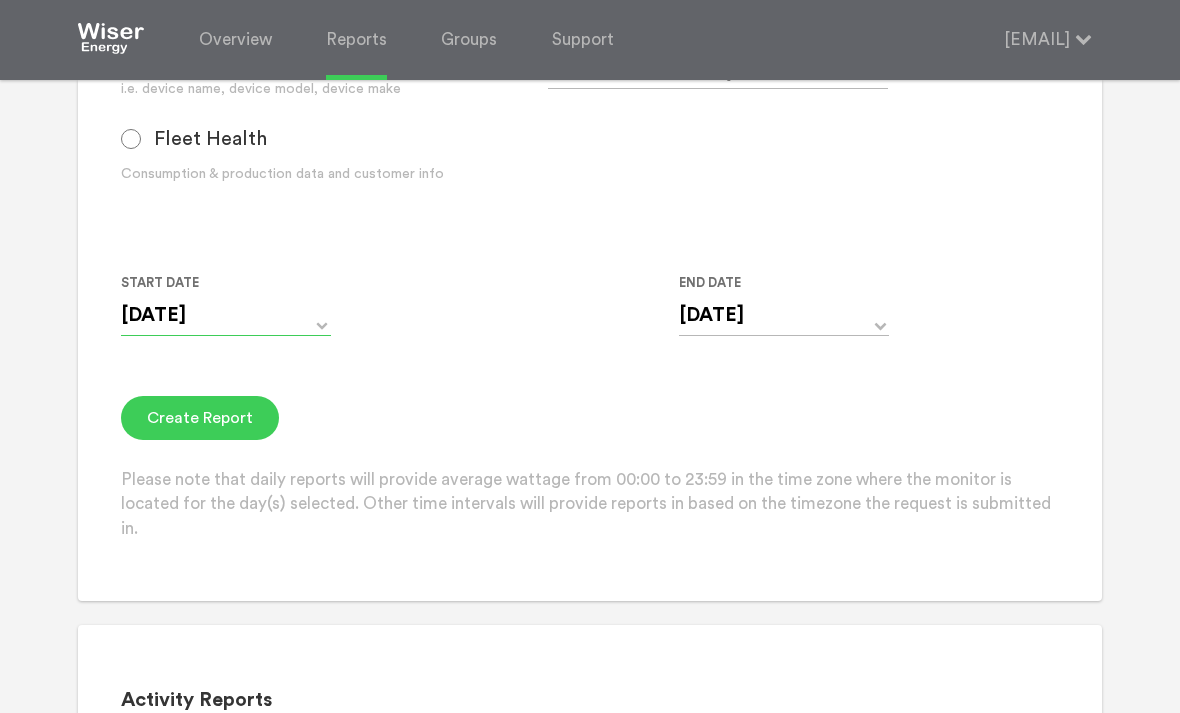 click on "[DATE]" at bounding box center [226, 315] 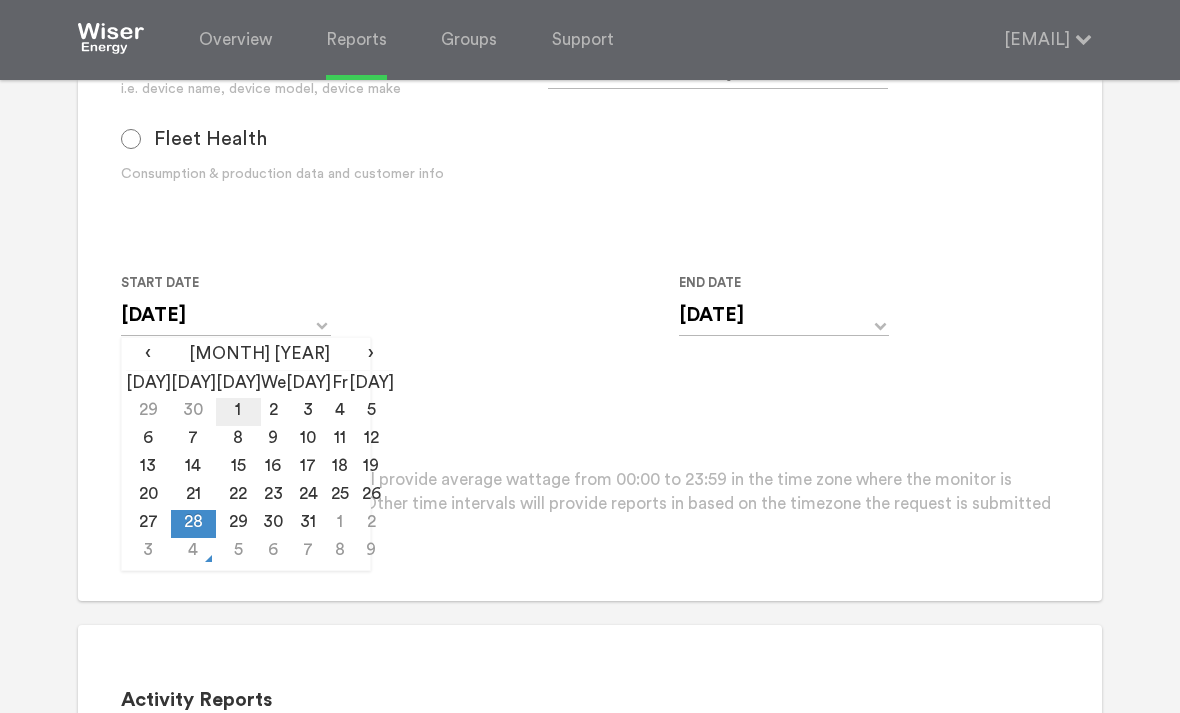 click on "1" at bounding box center (238, 412) 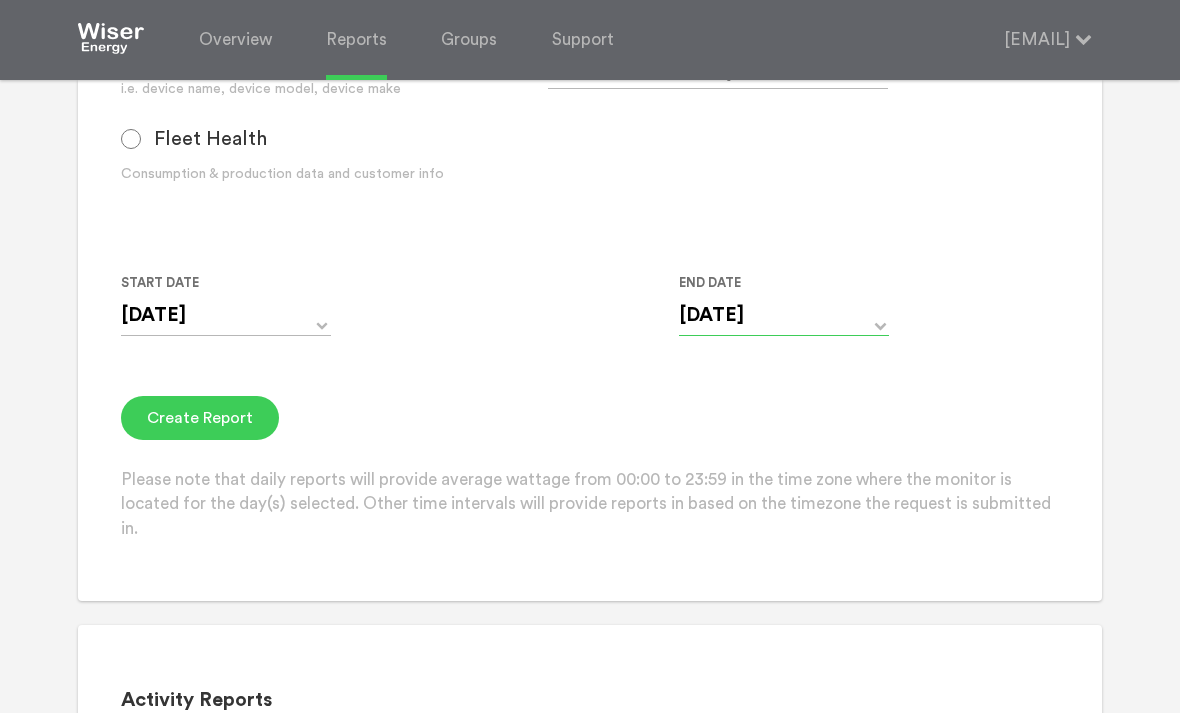 click on "[DATE]" at bounding box center [784, 315] 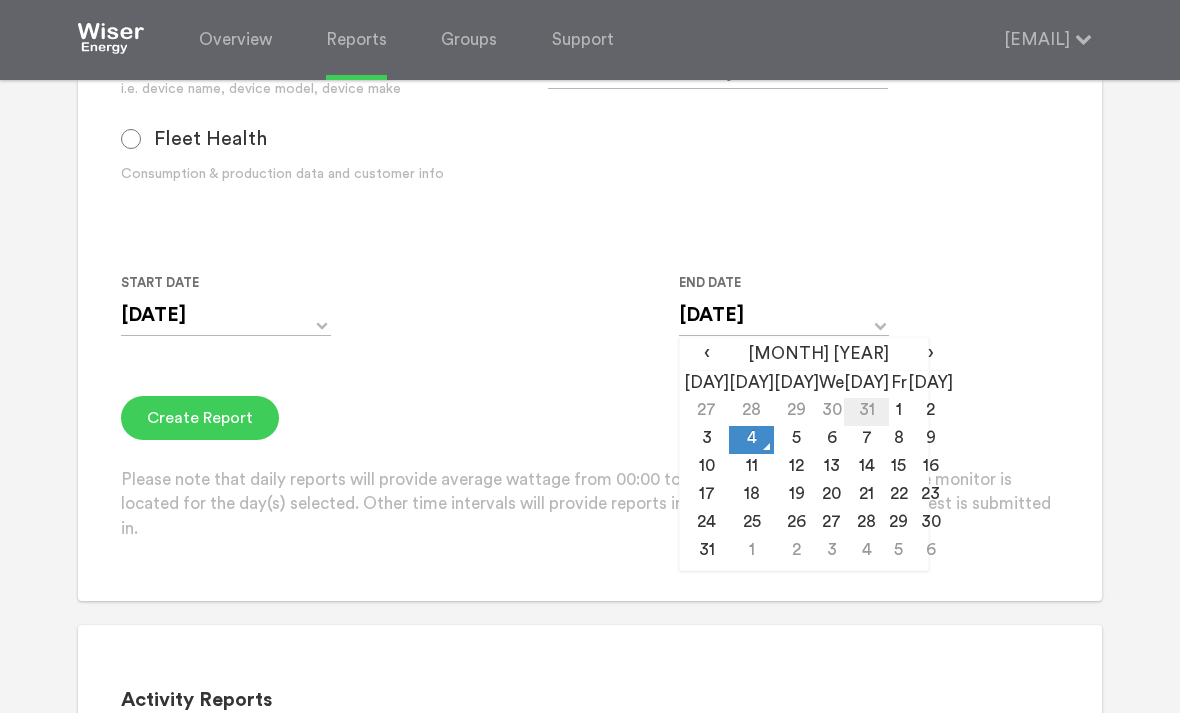 click on "31" at bounding box center [866, 412] 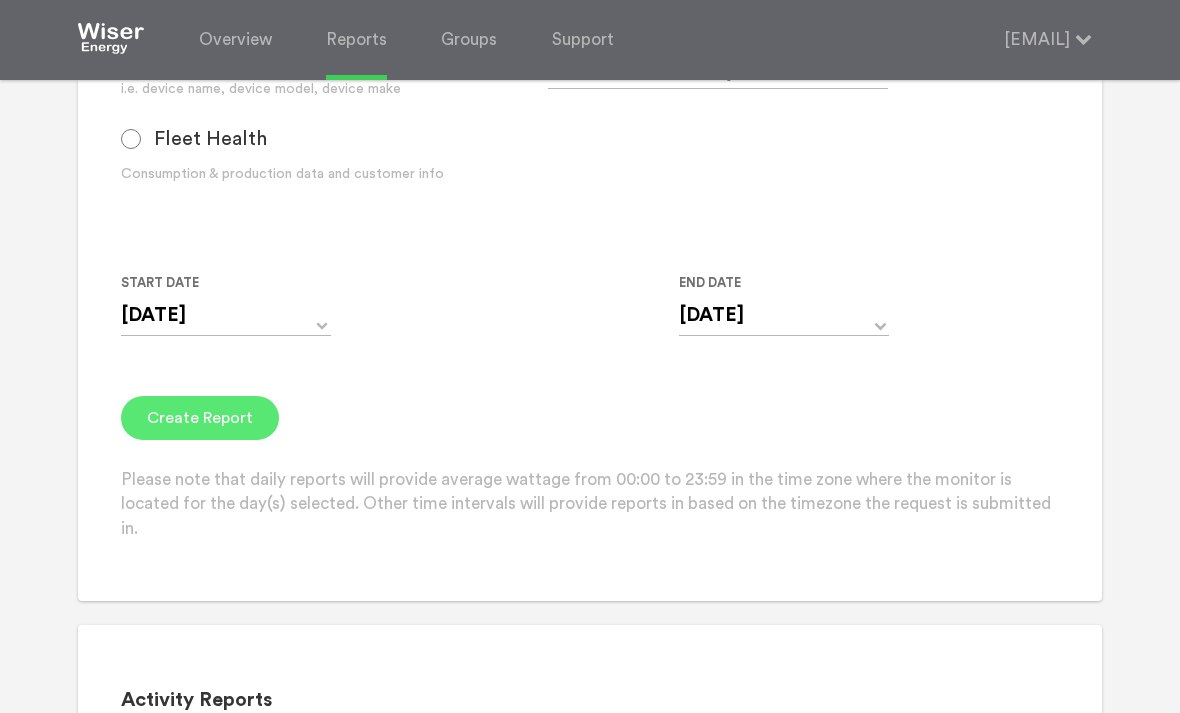 click on "Create Report" at bounding box center (200, 418) 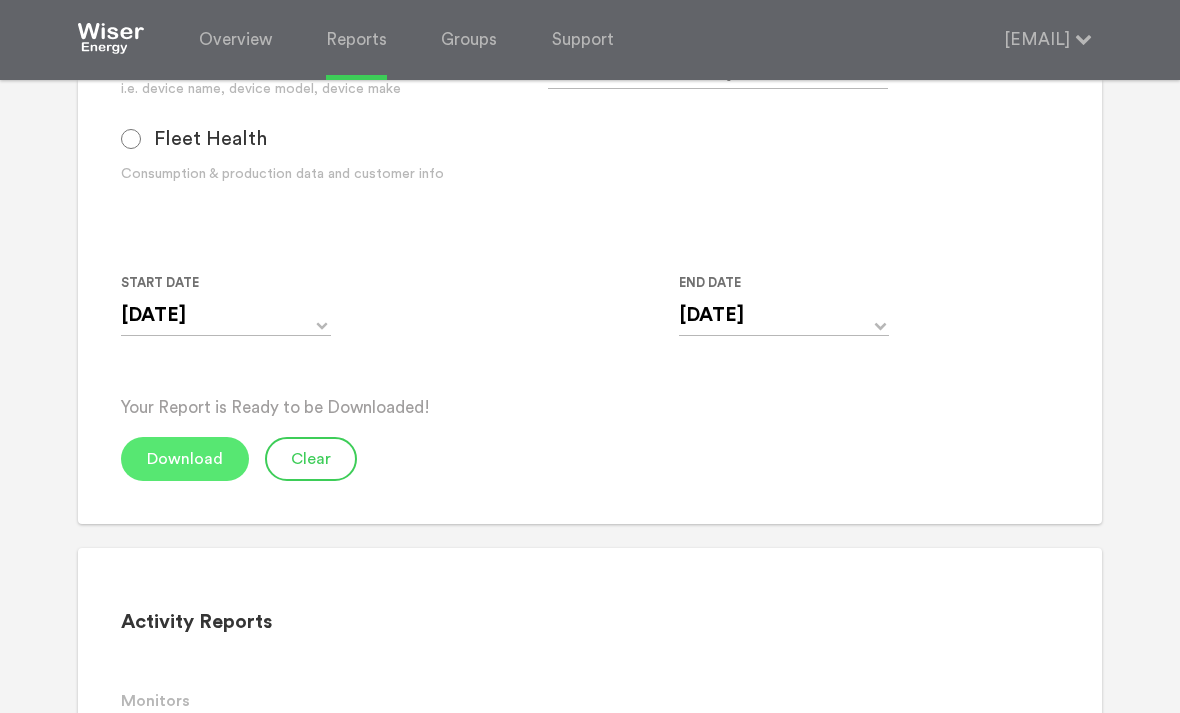 click on "Download" at bounding box center [185, 459] 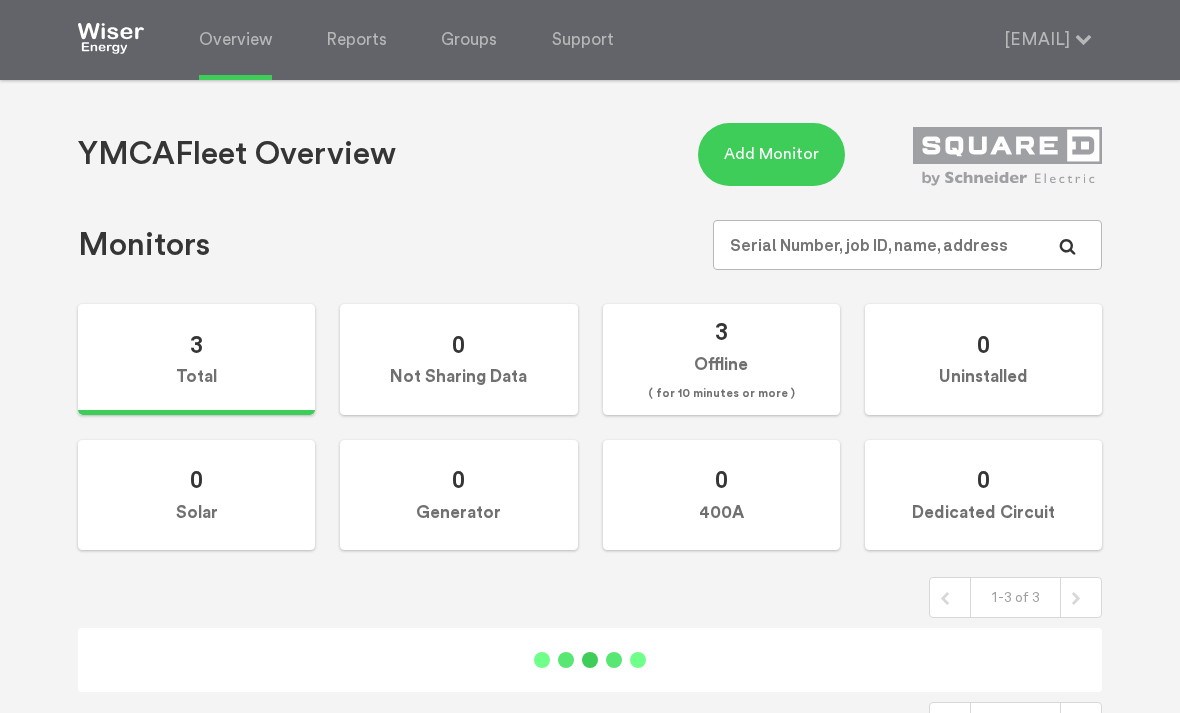 scroll, scrollTop: 0, scrollLeft: 0, axis: both 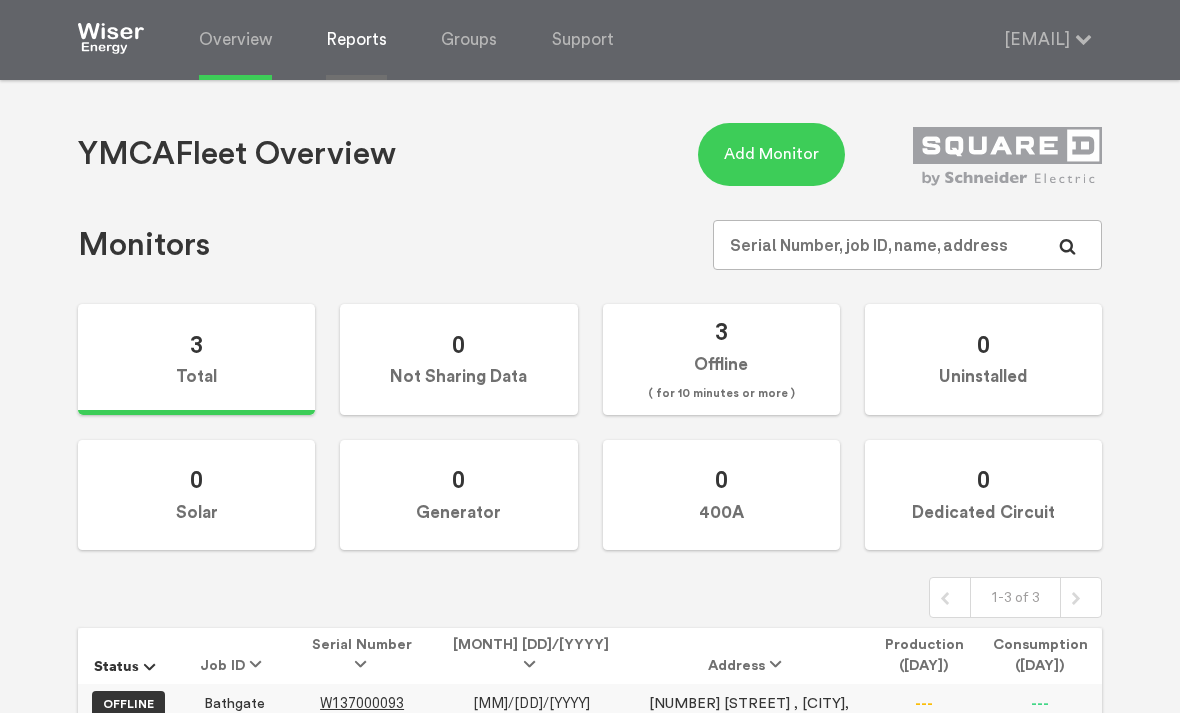 click on "Reports" at bounding box center [356, 40] 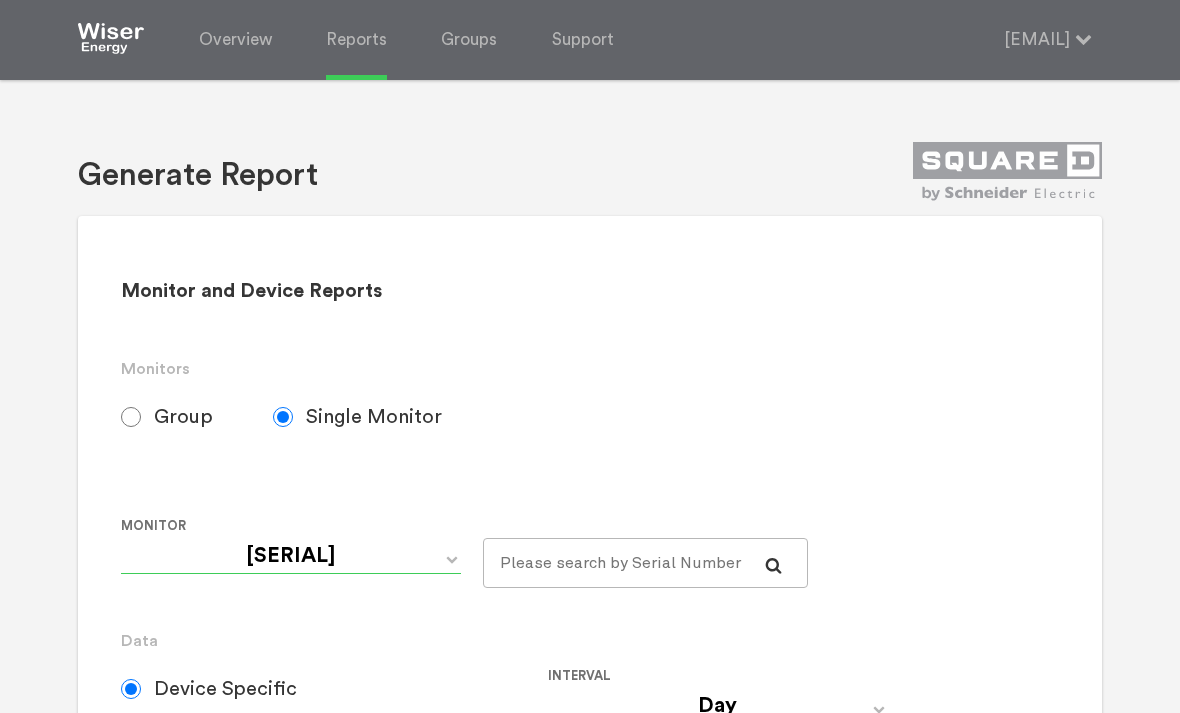 click on "[SERIAL] [SERIAL] [SERIAL]" at bounding box center [291, 556] 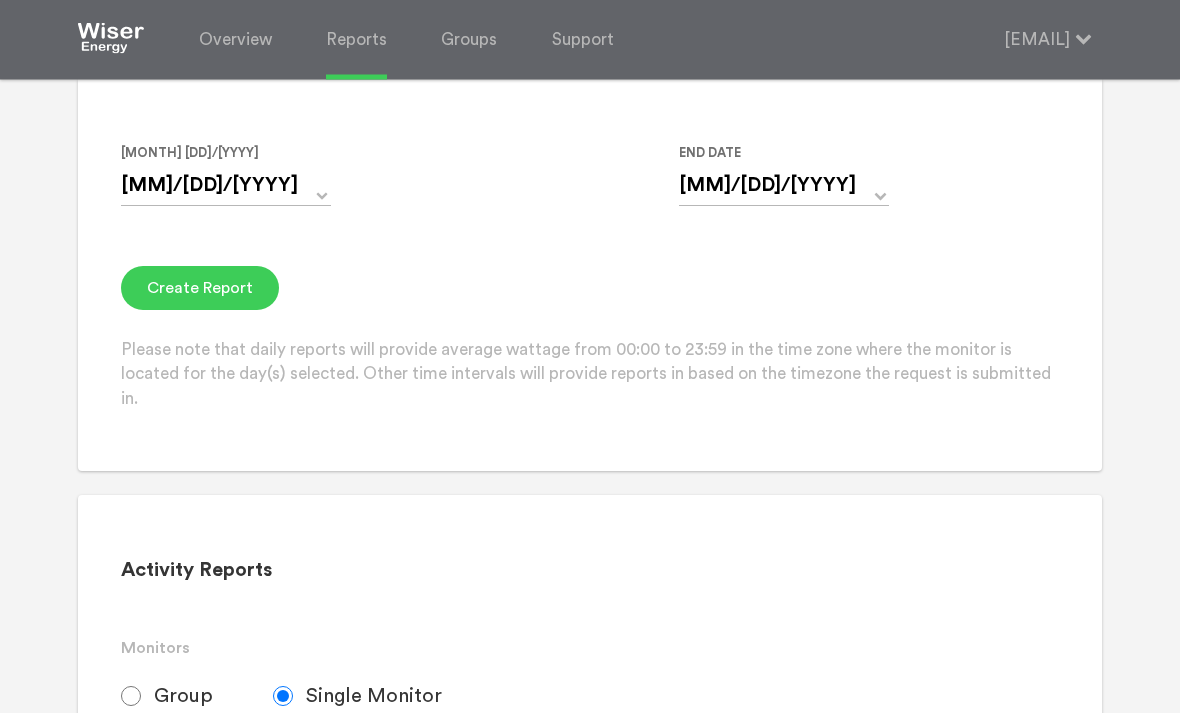scroll, scrollTop: 763, scrollLeft: 0, axis: vertical 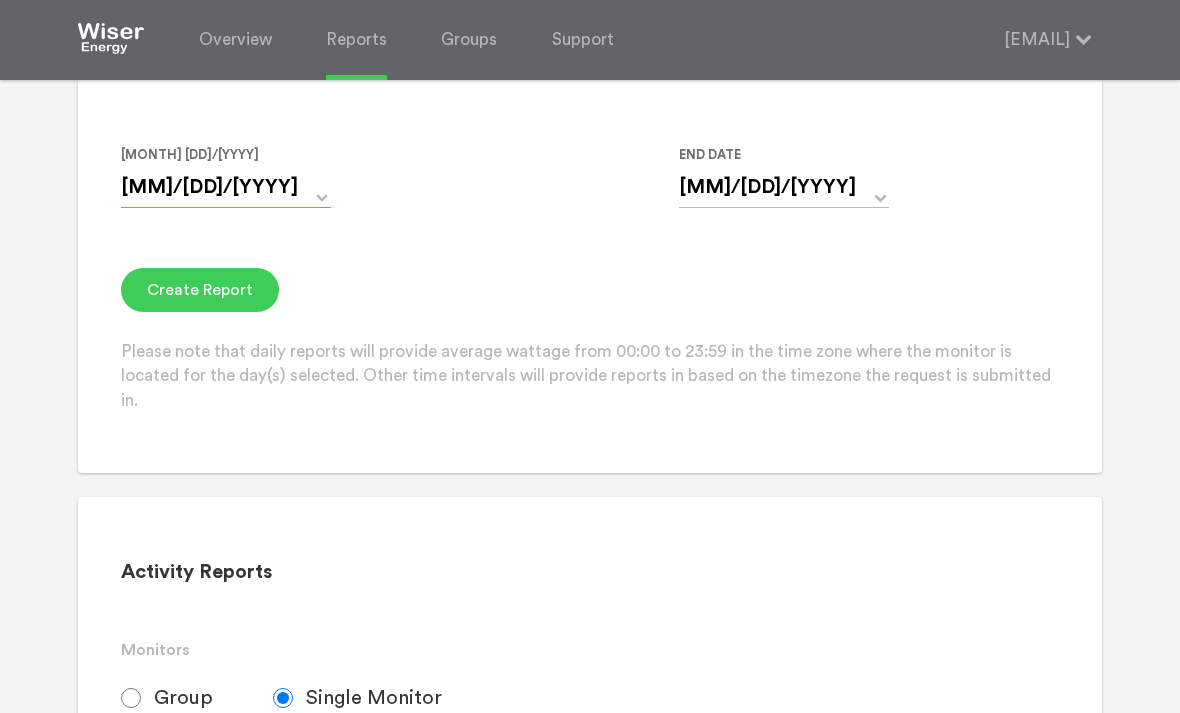 click on "[DATE]" at bounding box center (226, 187) 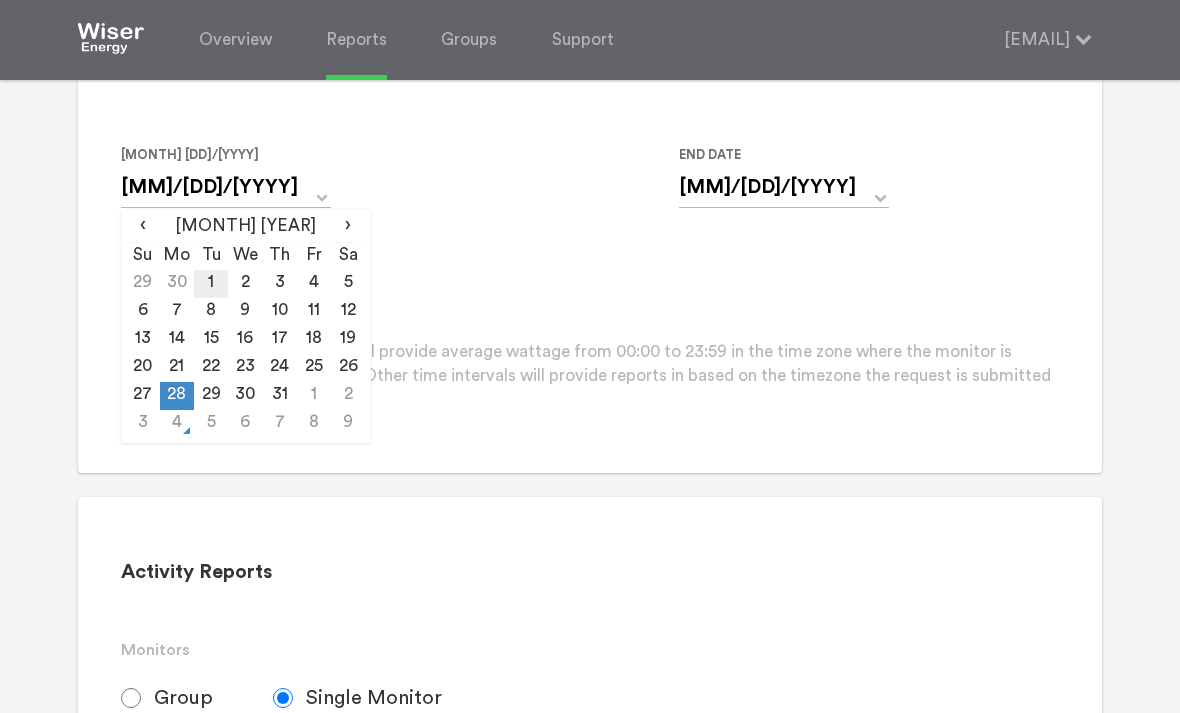 click on "1" at bounding box center [211, 284] 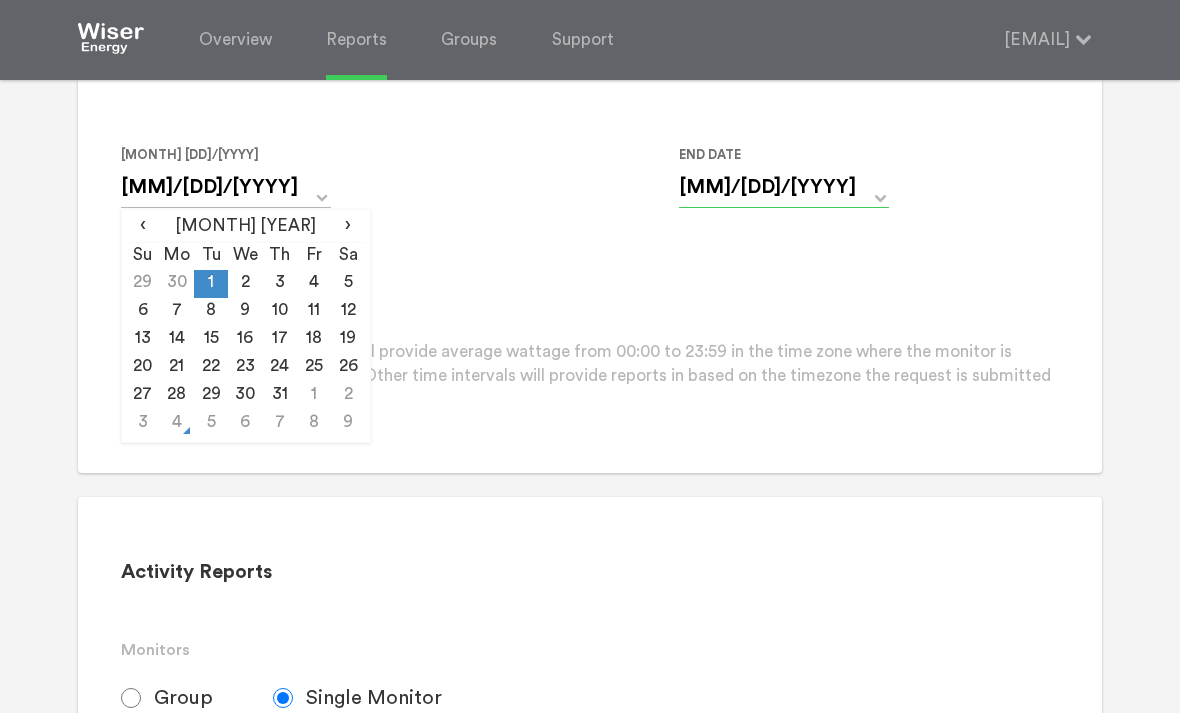 click on "[DATE]" at bounding box center [784, 187] 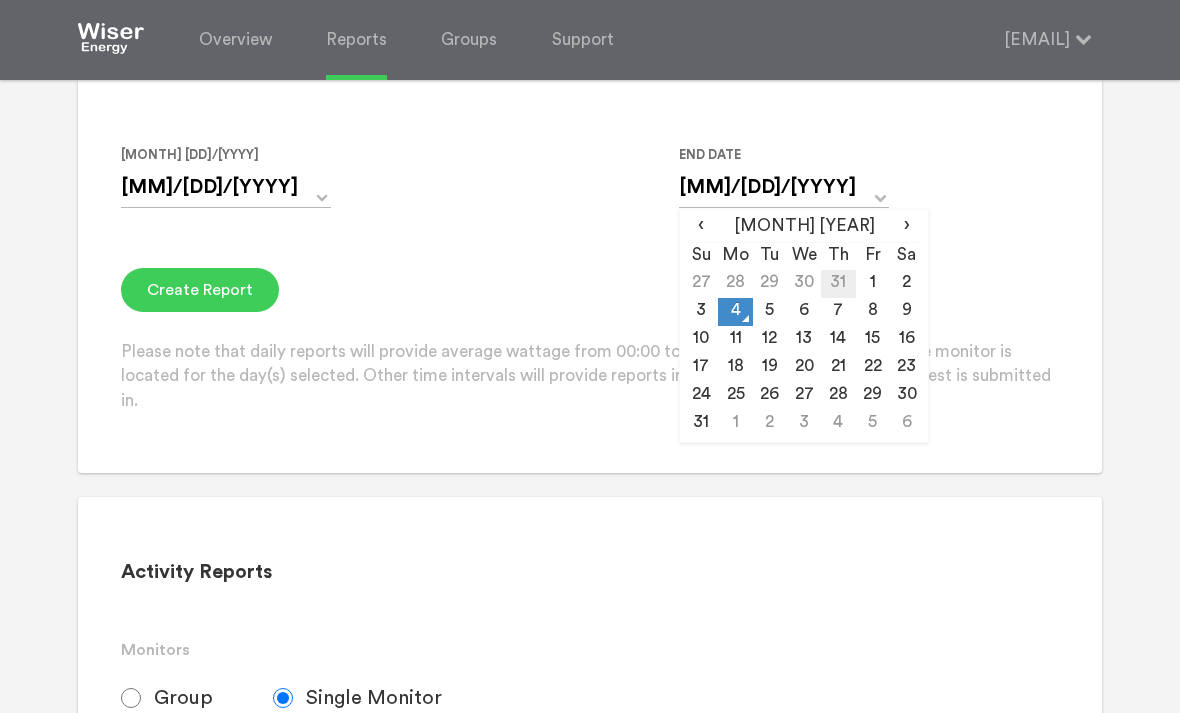 click on "31" at bounding box center [838, 284] 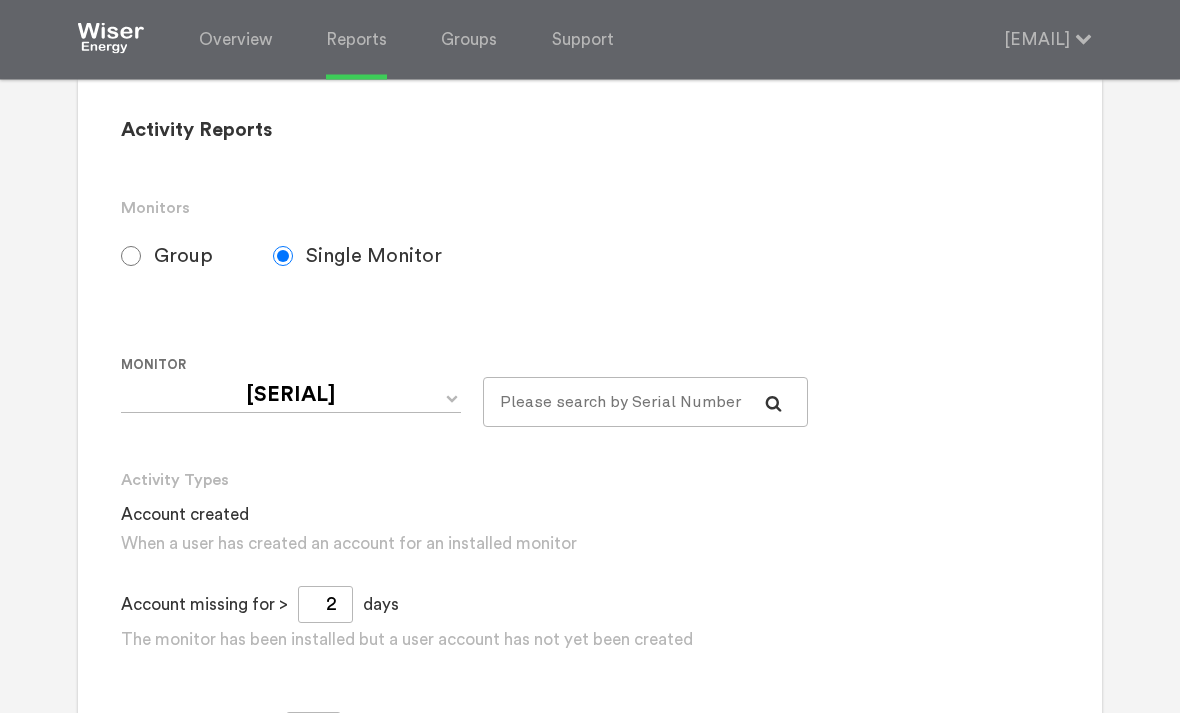 scroll, scrollTop: 1242, scrollLeft: 0, axis: vertical 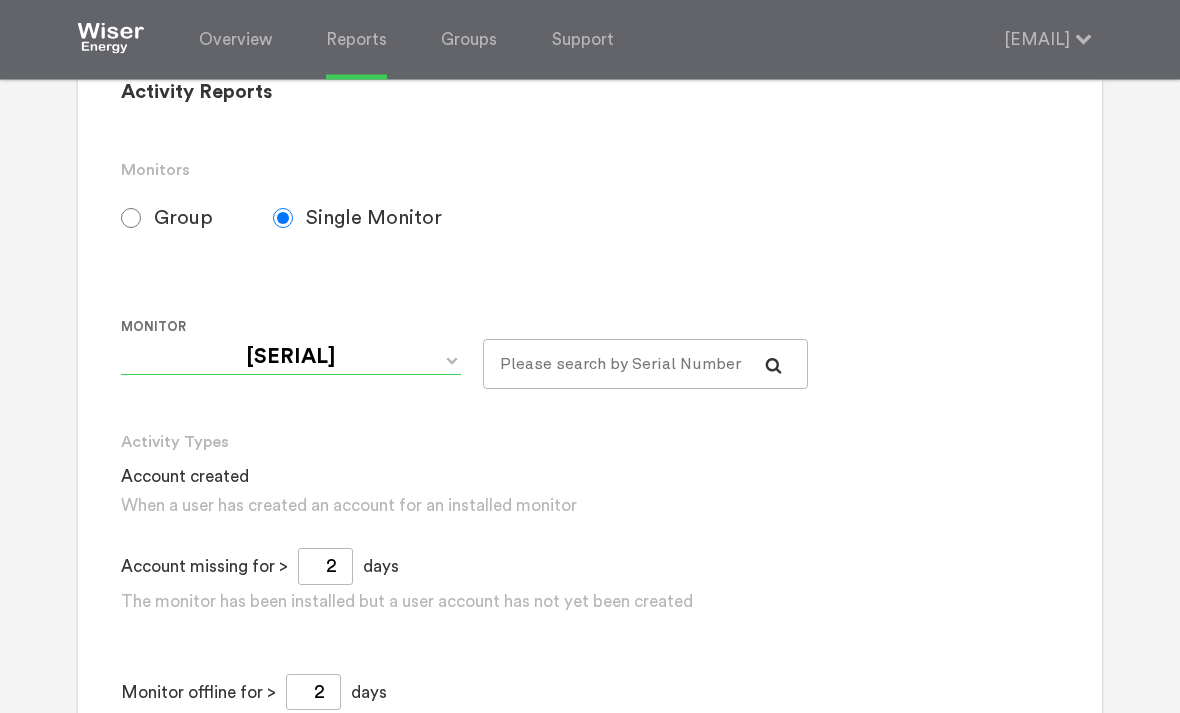 click on "[SERIAL] [SERIAL] [SERIAL]" at bounding box center [291, 358] 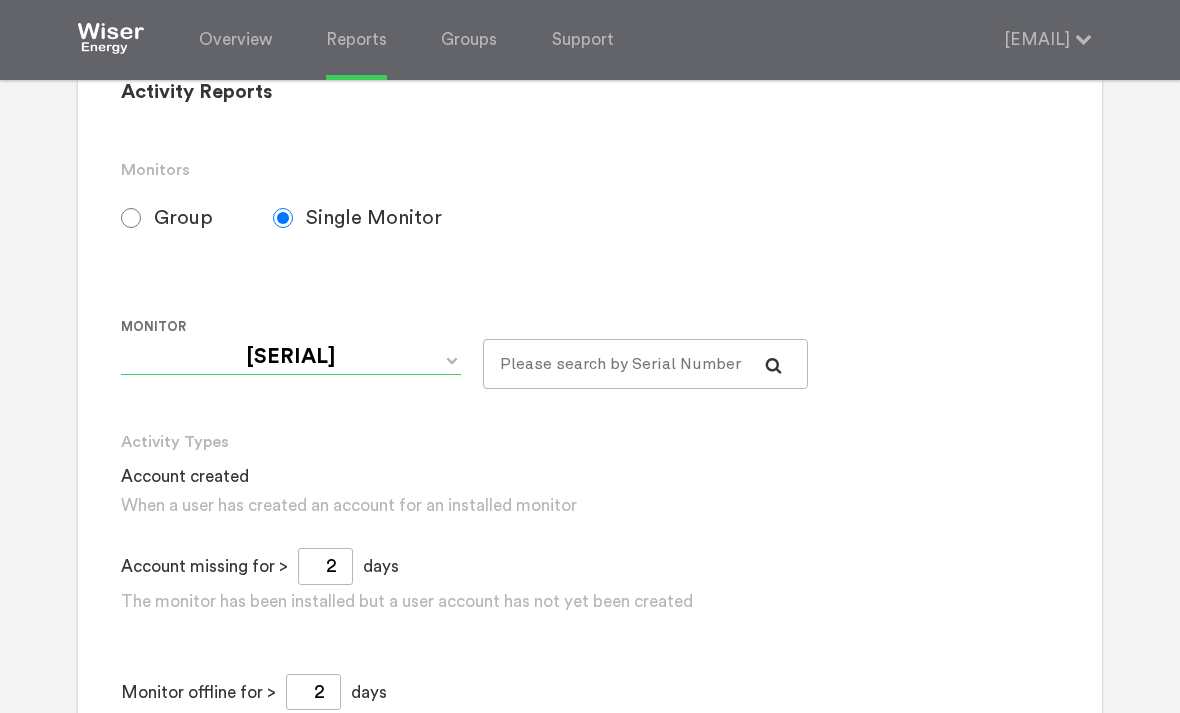 select on "[SERIAL]" 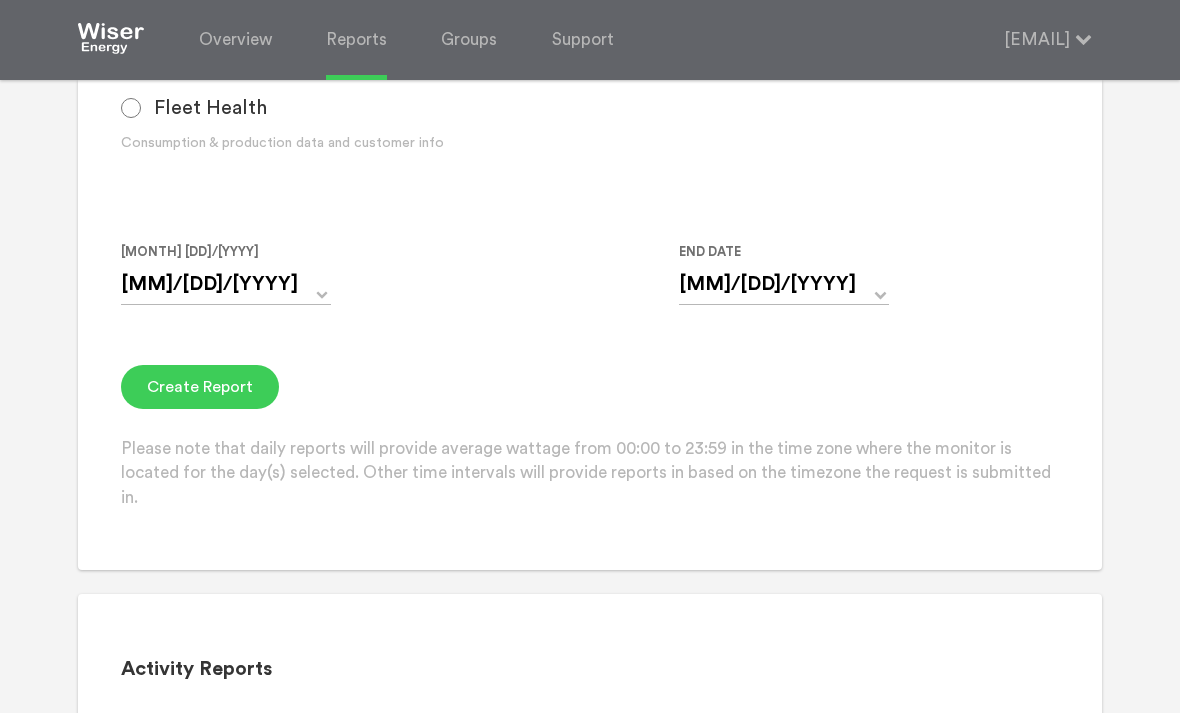 scroll, scrollTop: 647, scrollLeft: 0, axis: vertical 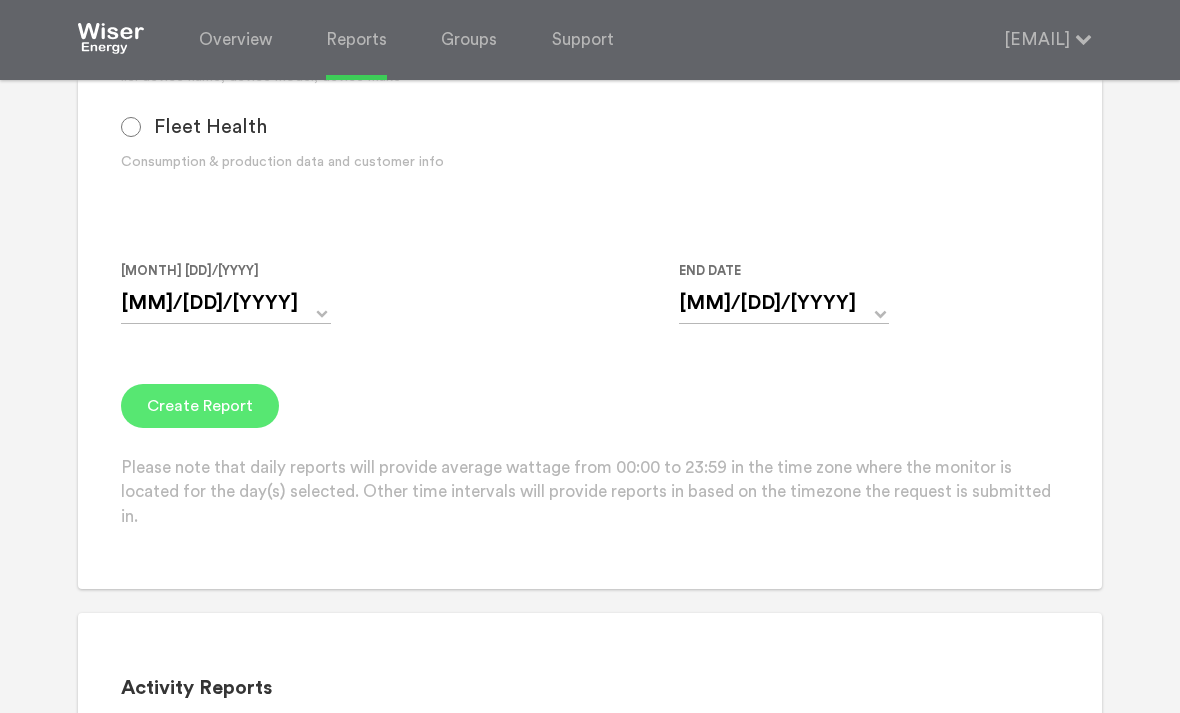 click on "Create Report" at bounding box center (200, 406) 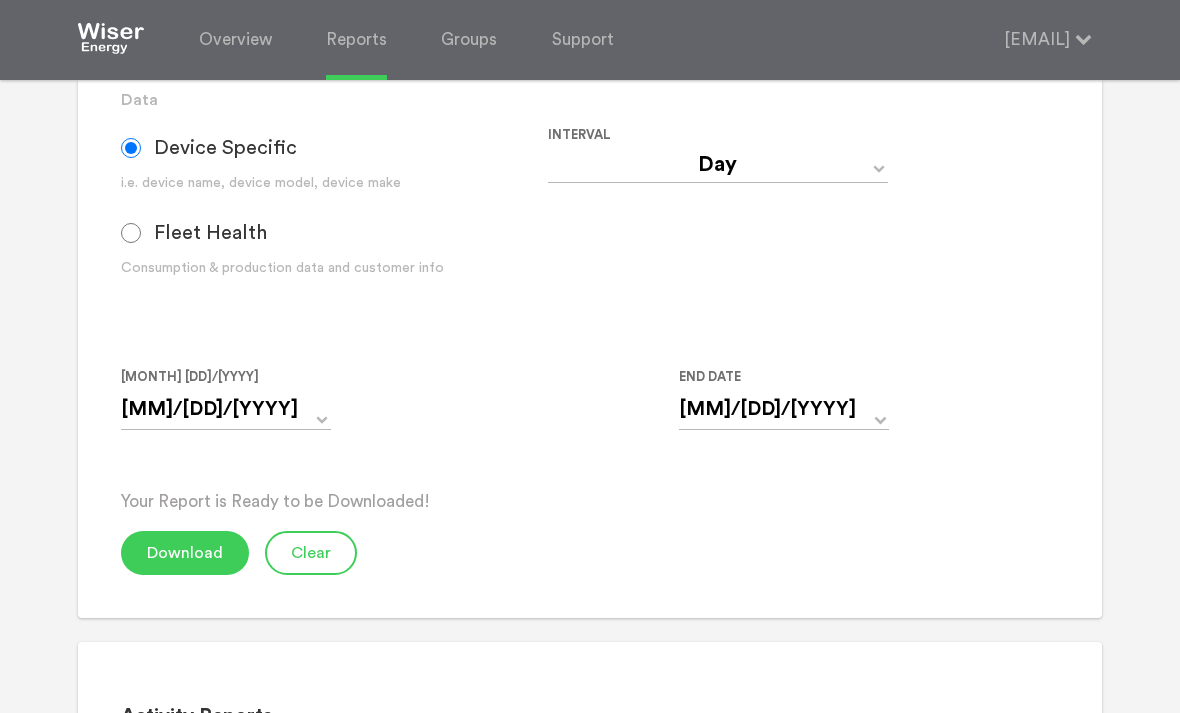 scroll, scrollTop: 572, scrollLeft: 0, axis: vertical 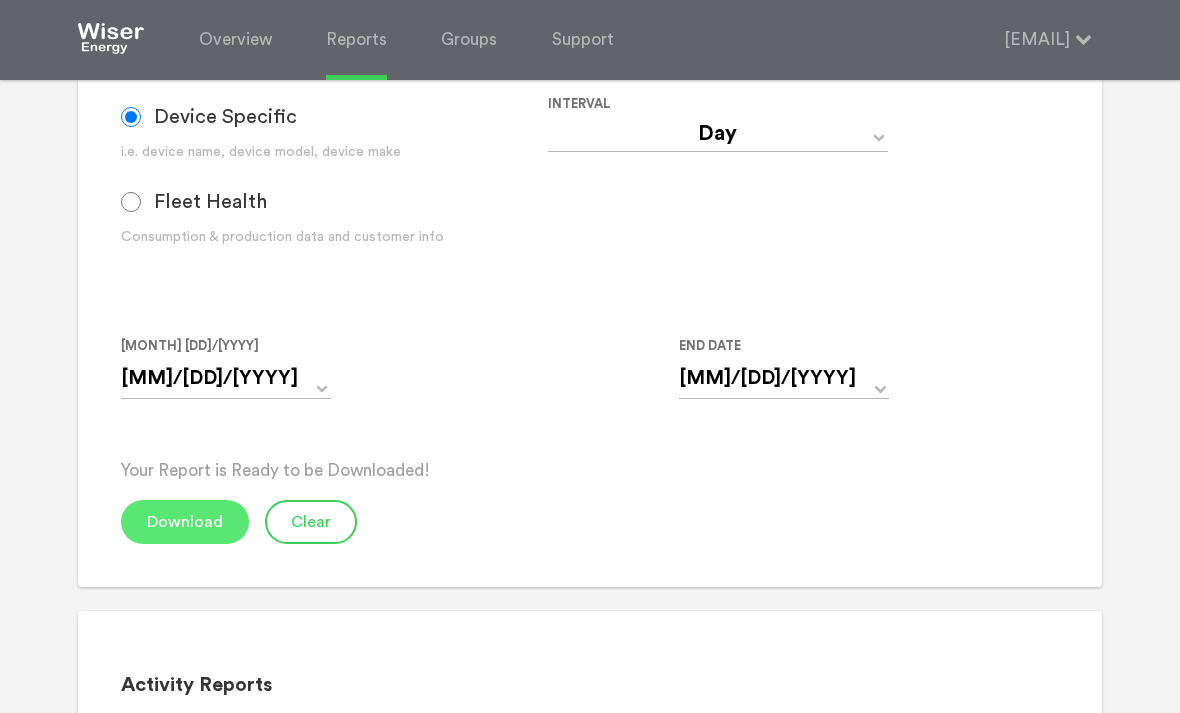 click on "Download" at bounding box center [185, 522] 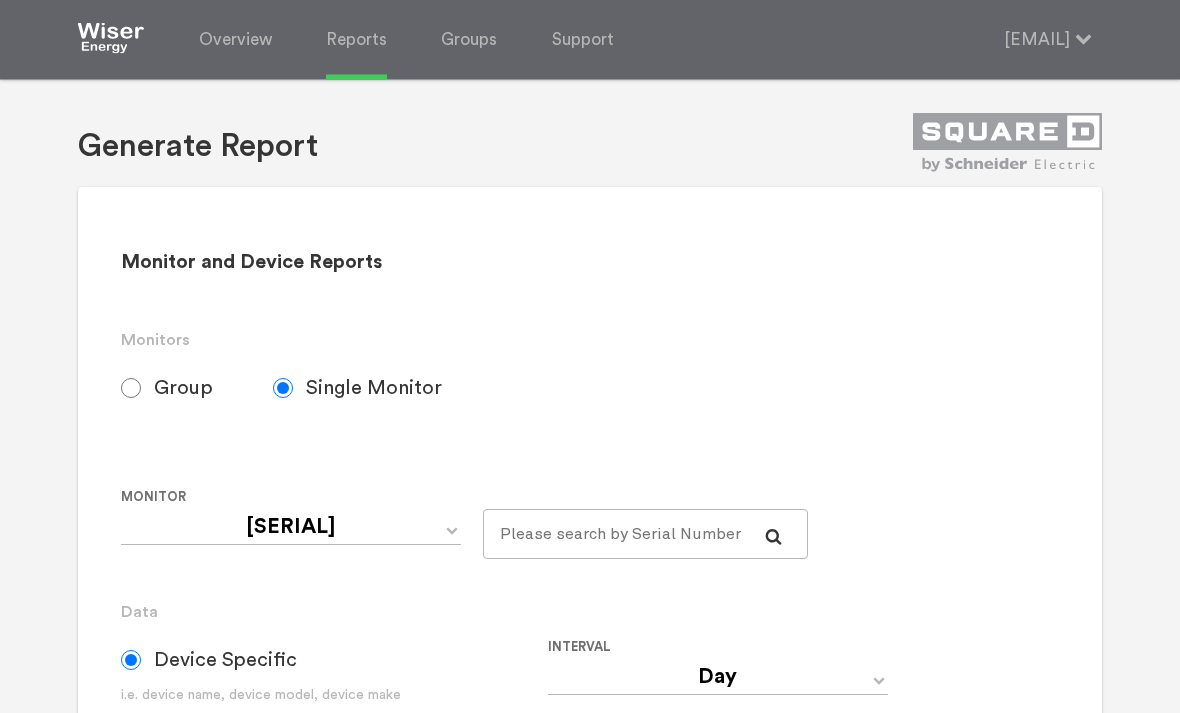 scroll, scrollTop: 0, scrollLeft: 0, axis: both 